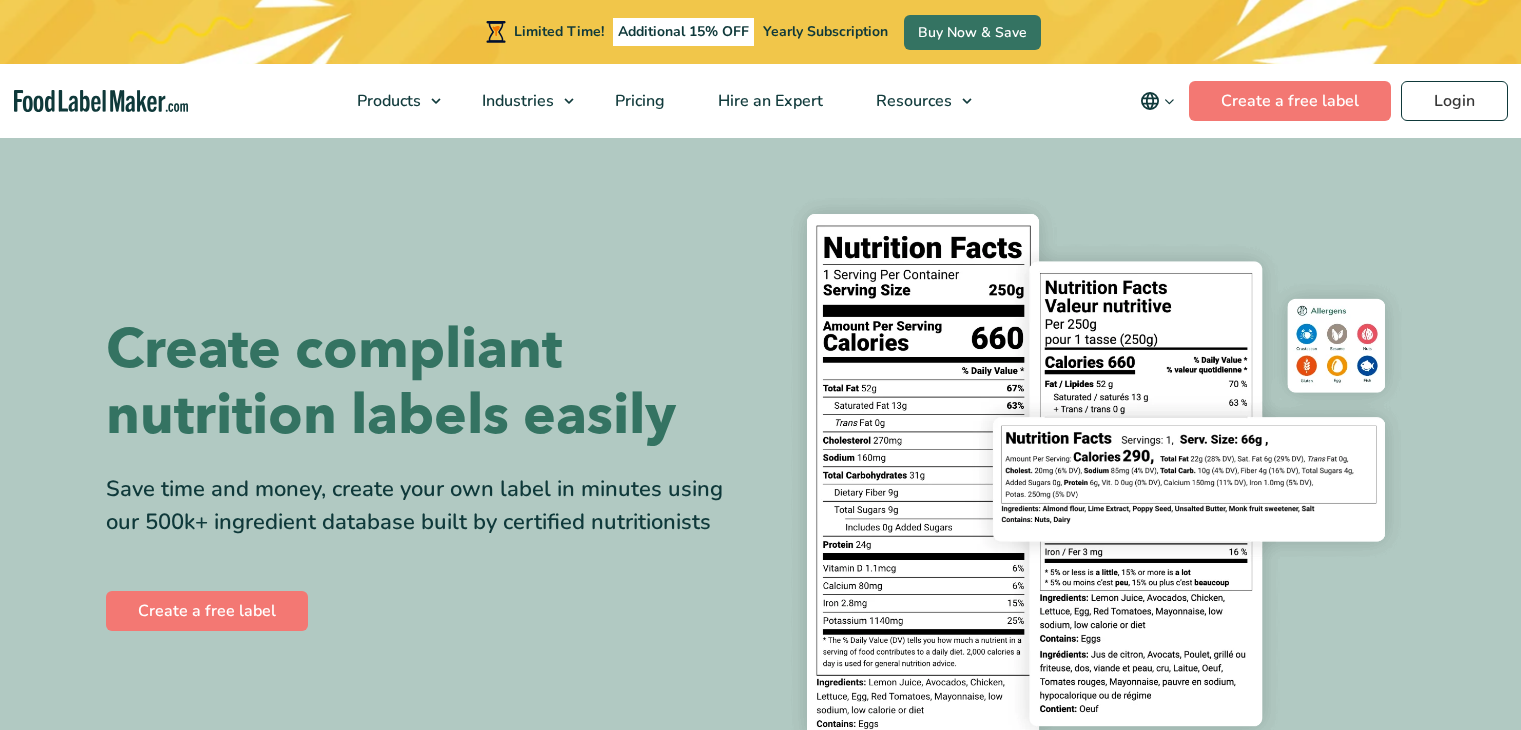 scroll, scrollTop: 0, scrollLeft: 0, axis: both 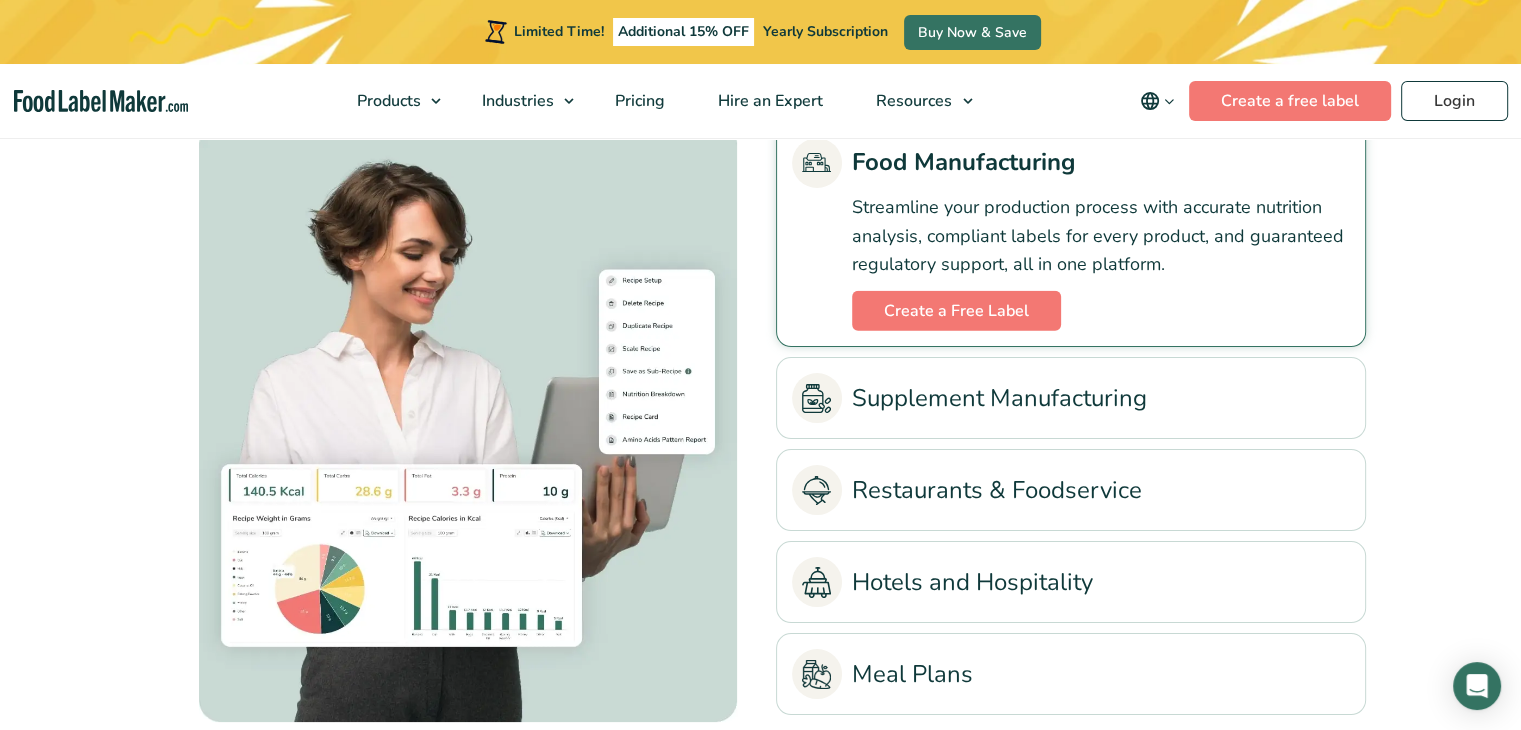 click on "Supplement Manufacturing" at bounding box center (1071, 398) 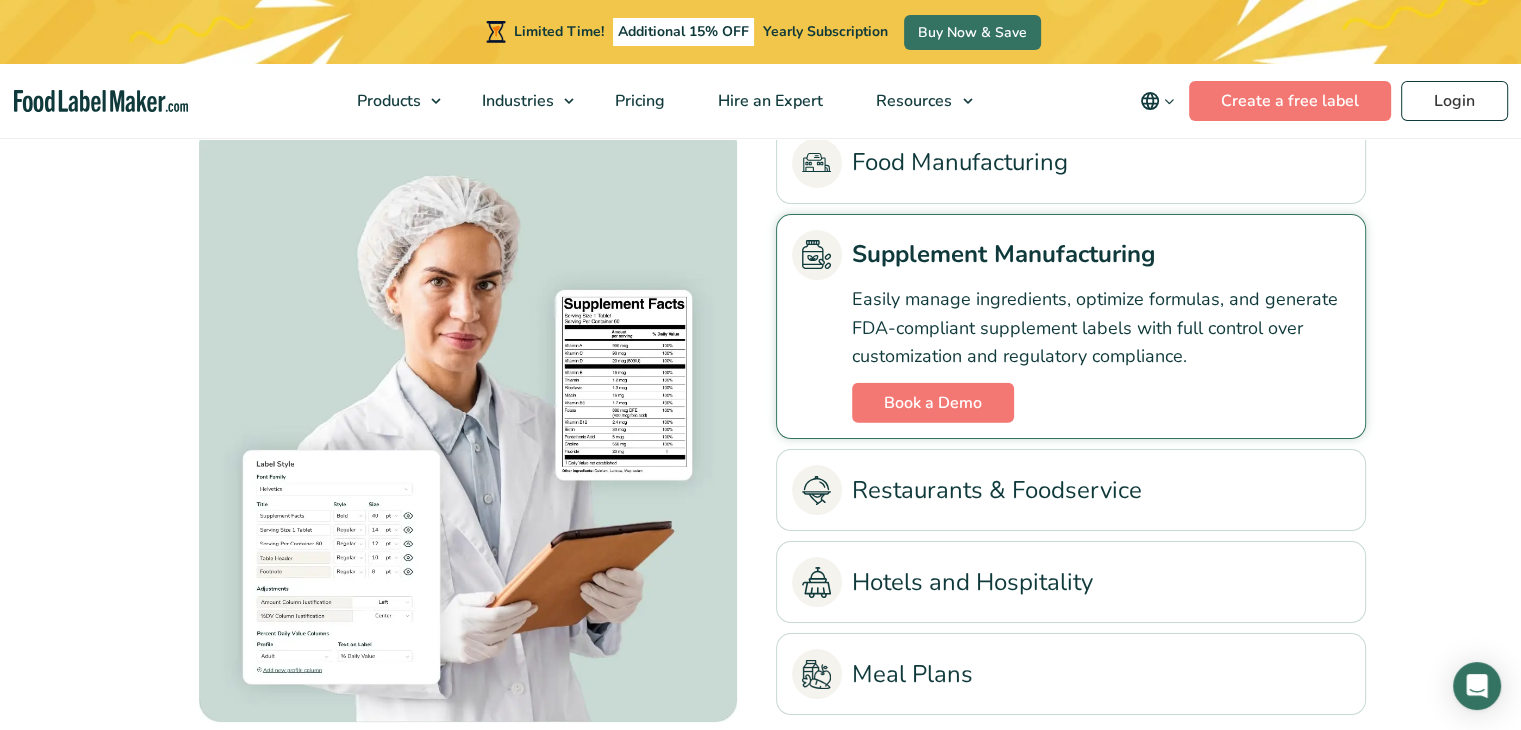 click on "Food Manufacturing" at bounding box center [1071, 163] 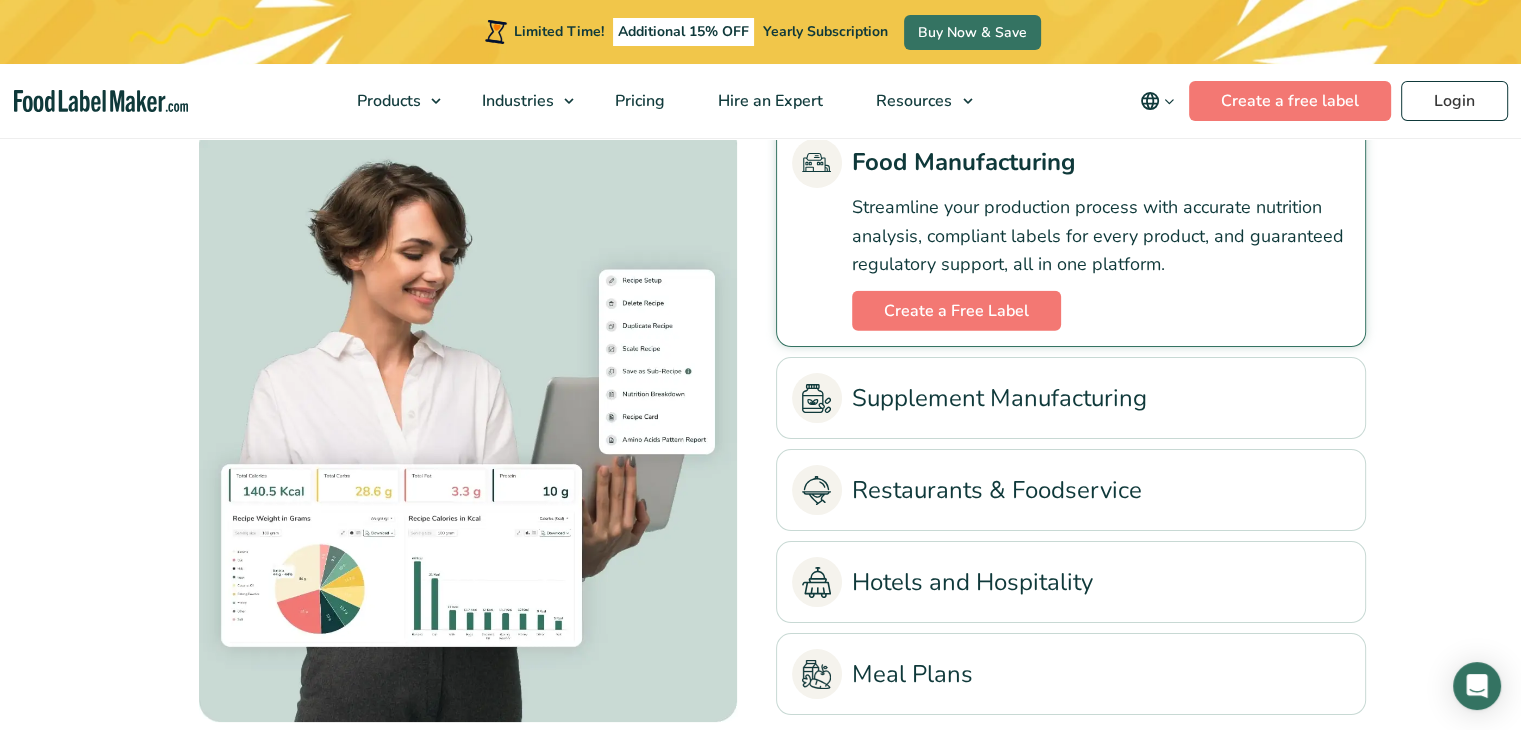 click on "Supplement Manufacturing" at bounding box center [1071, 398] 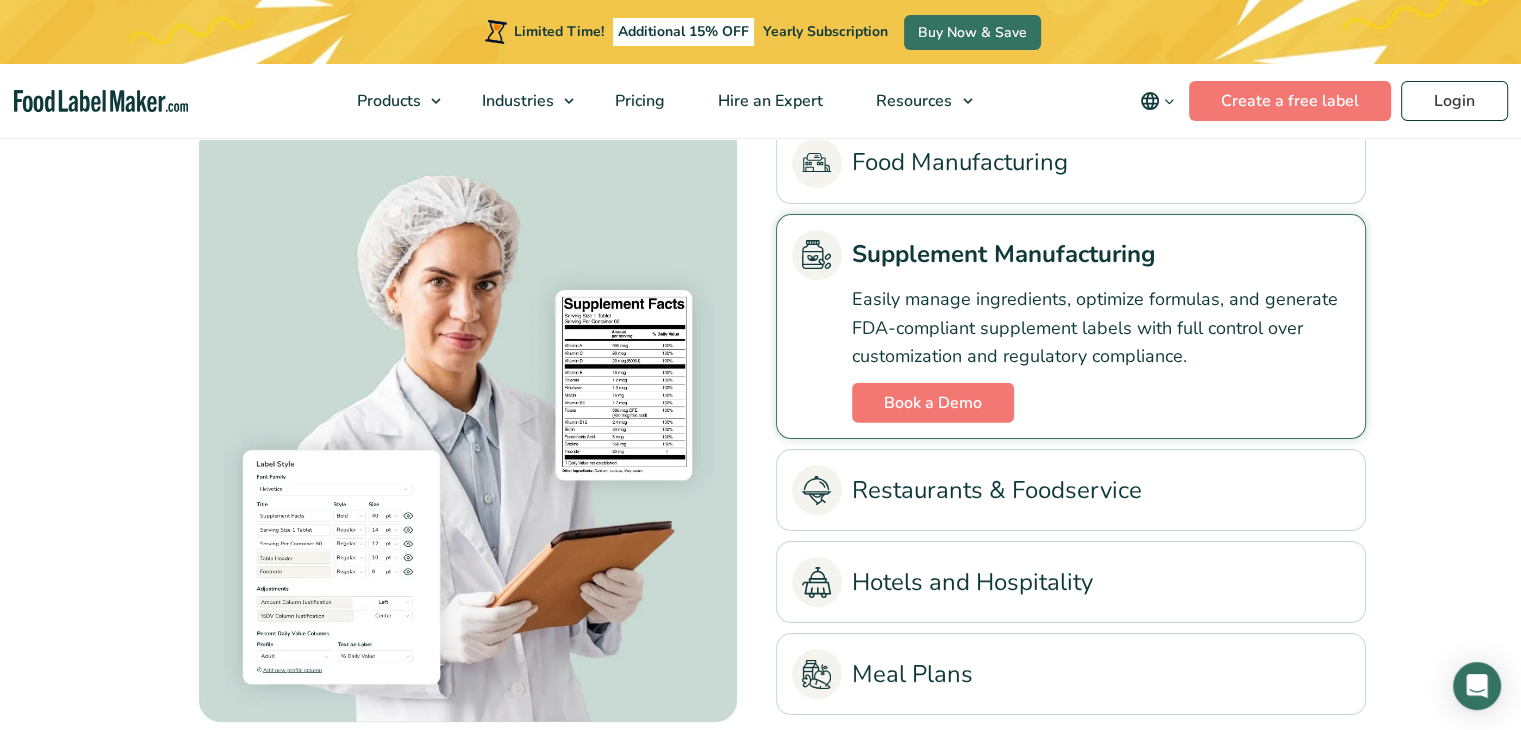 click on "Restaurants & Foodservice" at bounding box center (1071, 490) 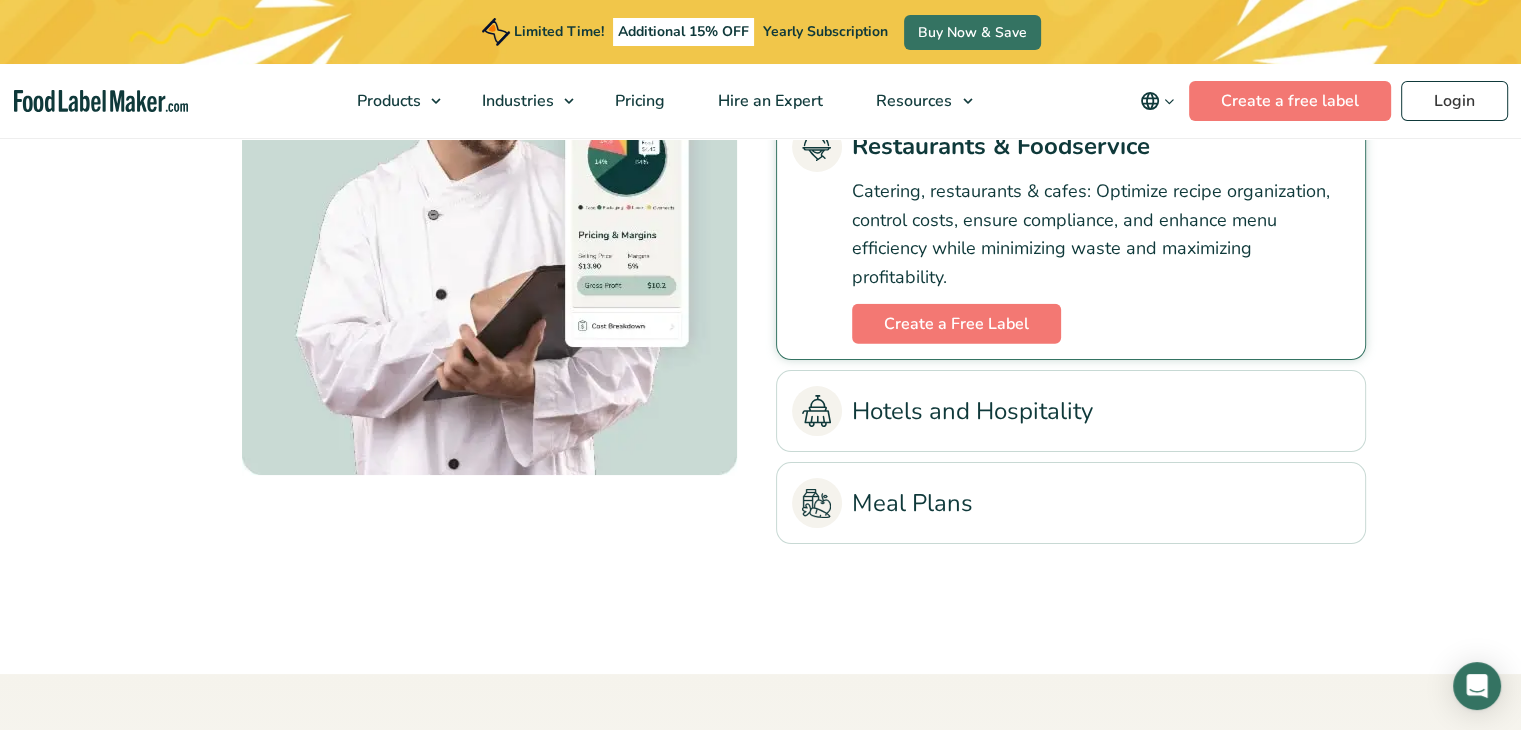 scroll, scrollTop: 4500, scrollLeft: 0, axis: vertical 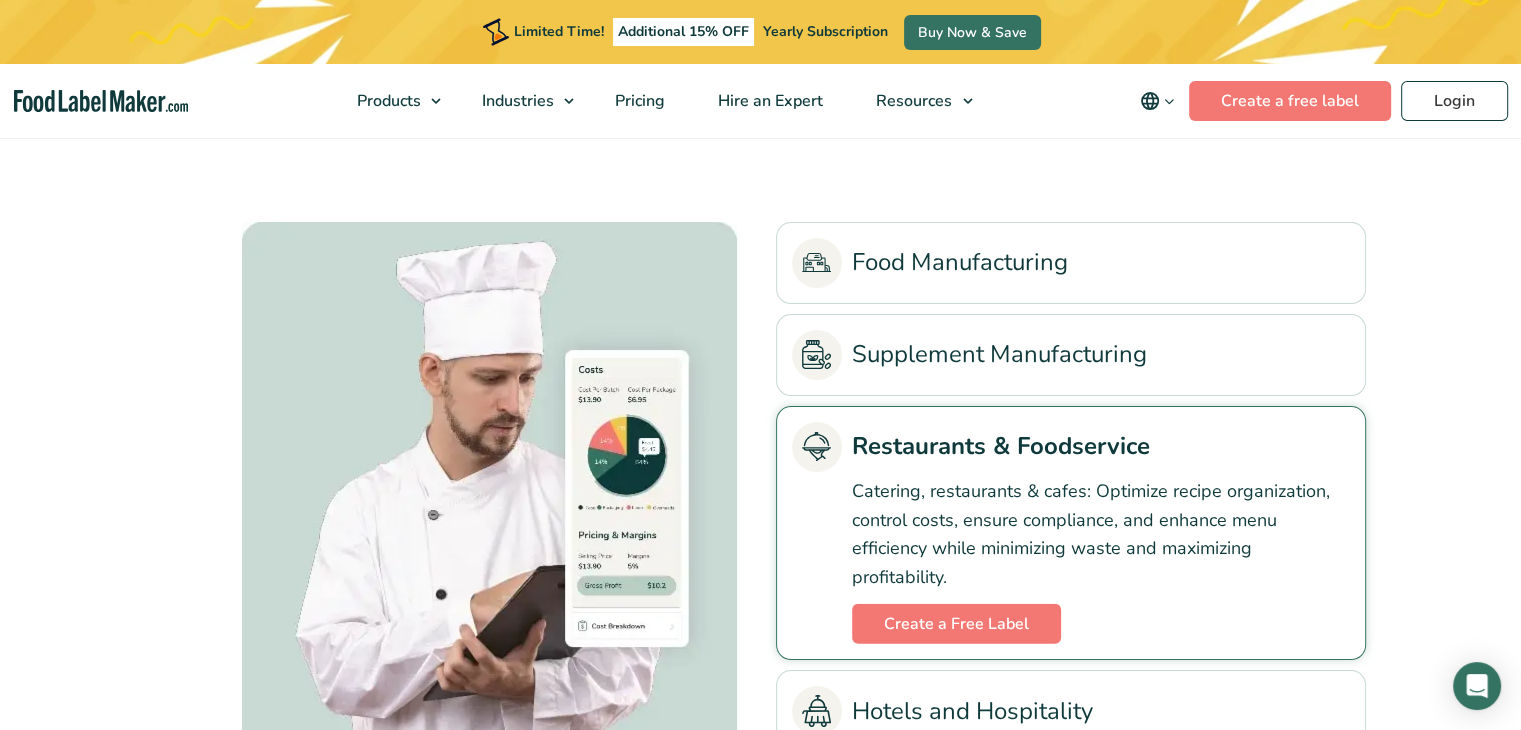 click on "Supplement Manufacturing" at bounding box center [1071, 355] 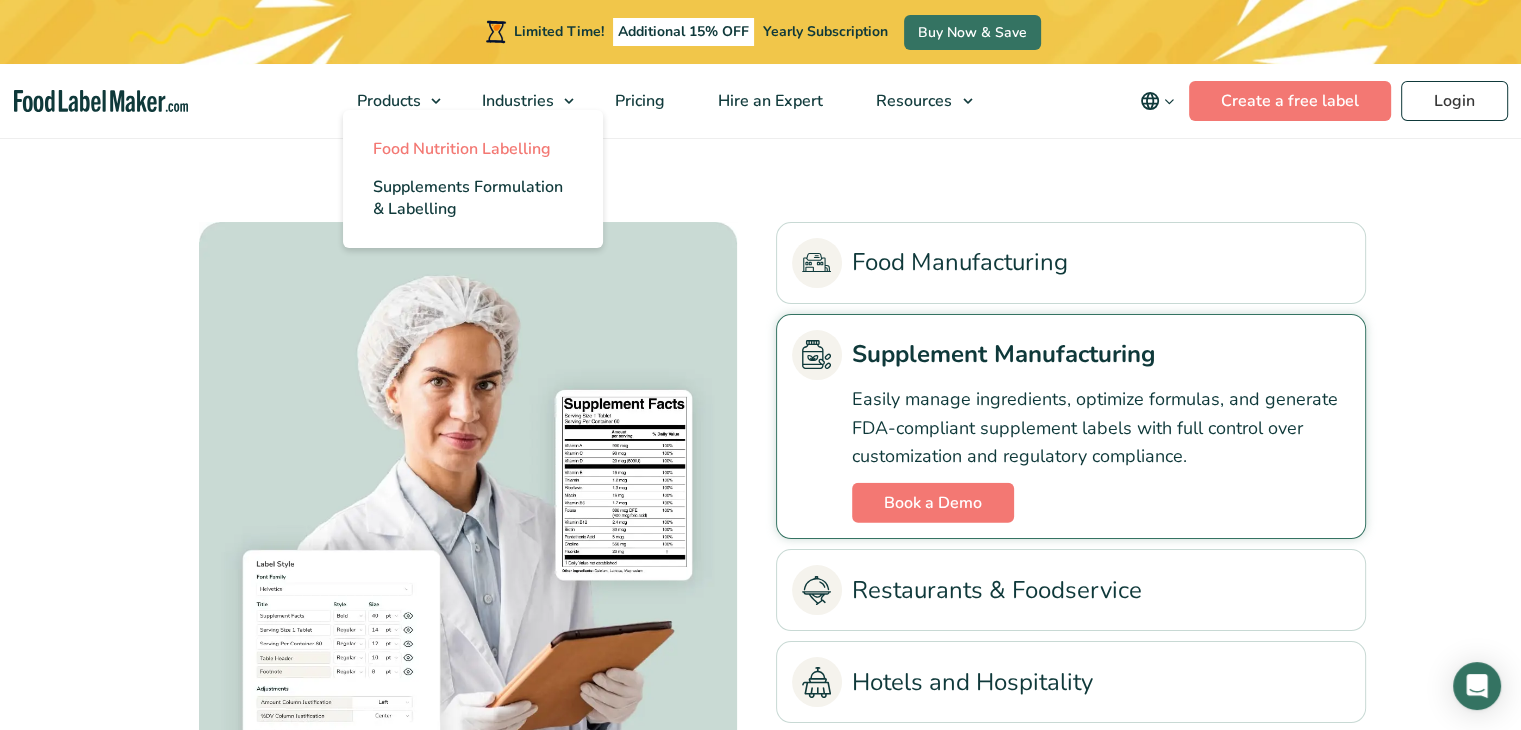 click on "Food Nutrition Labelling" at bounding box center [462, 149] 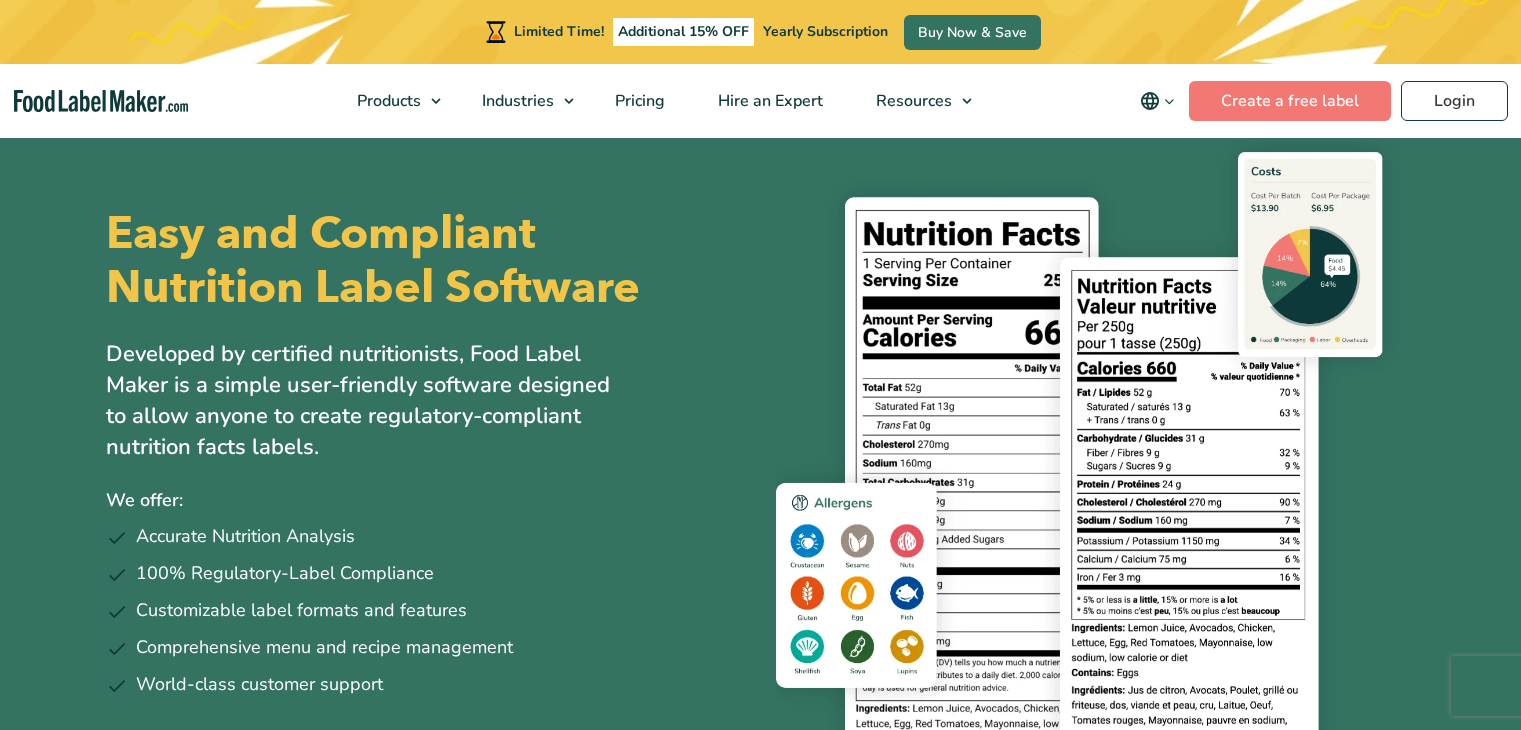 scroll, scrollTop: 0, scrollLeft: 0, axis: both 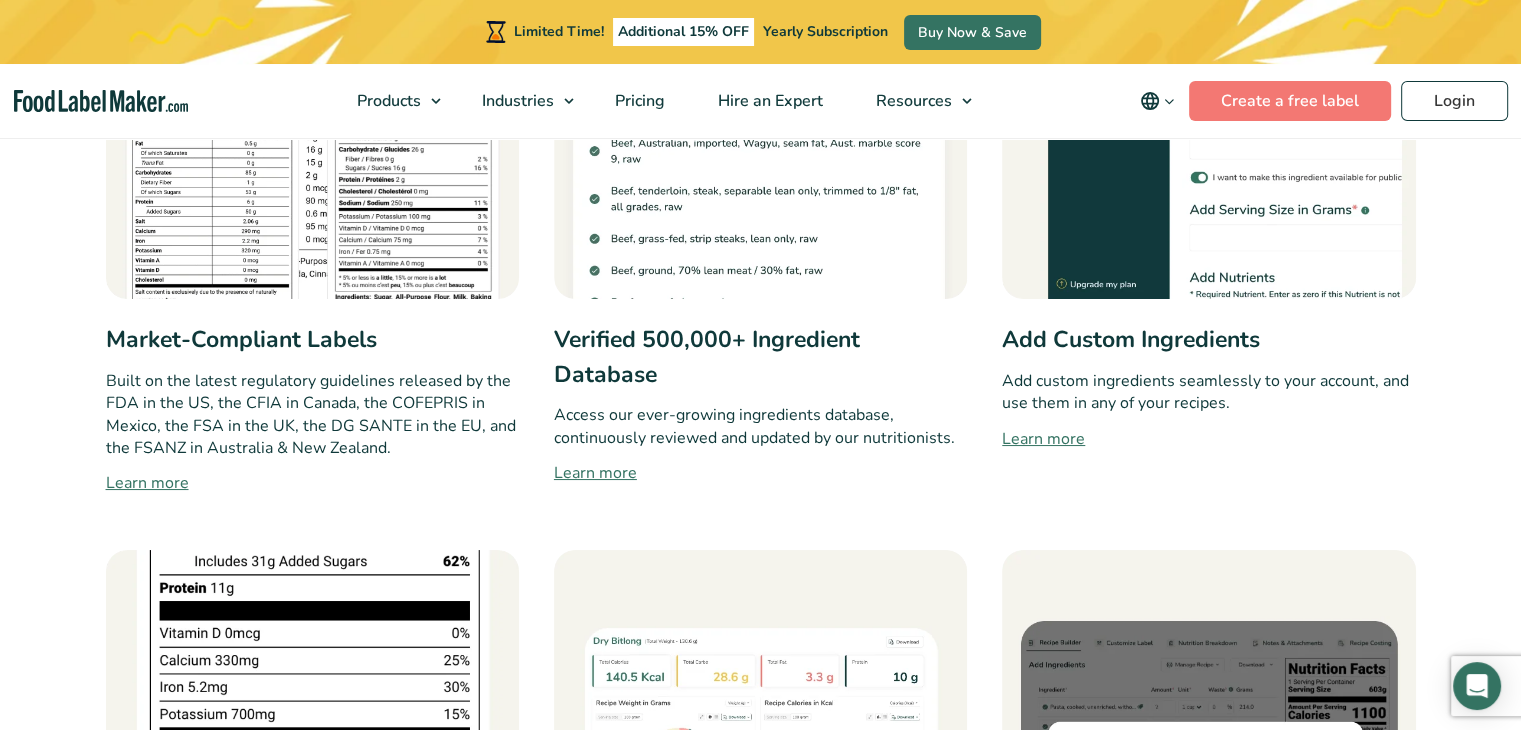 click on "Learn more" at bounding box center (312, 483) 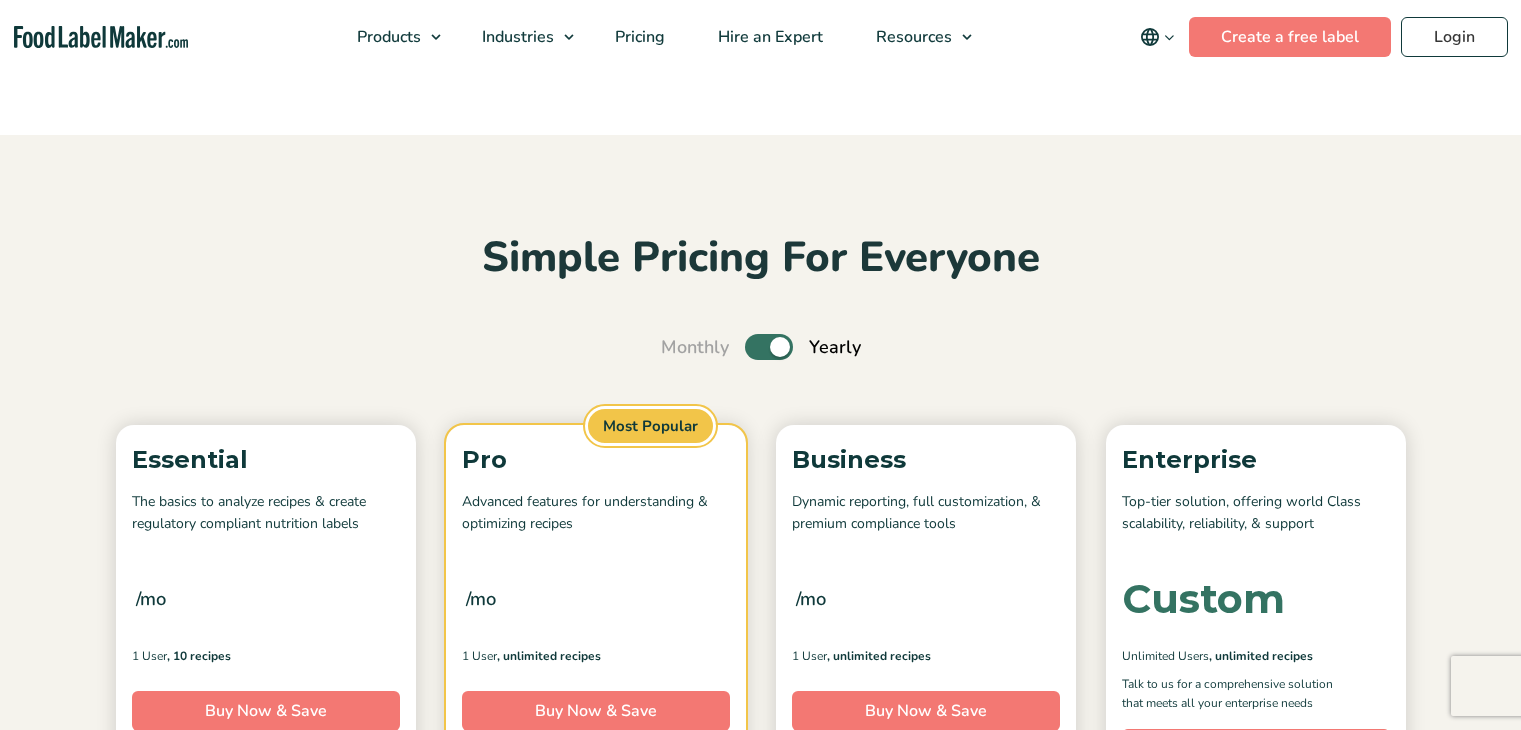 scroll, scrollTop: 0, scrollLeft: 0, axis: both 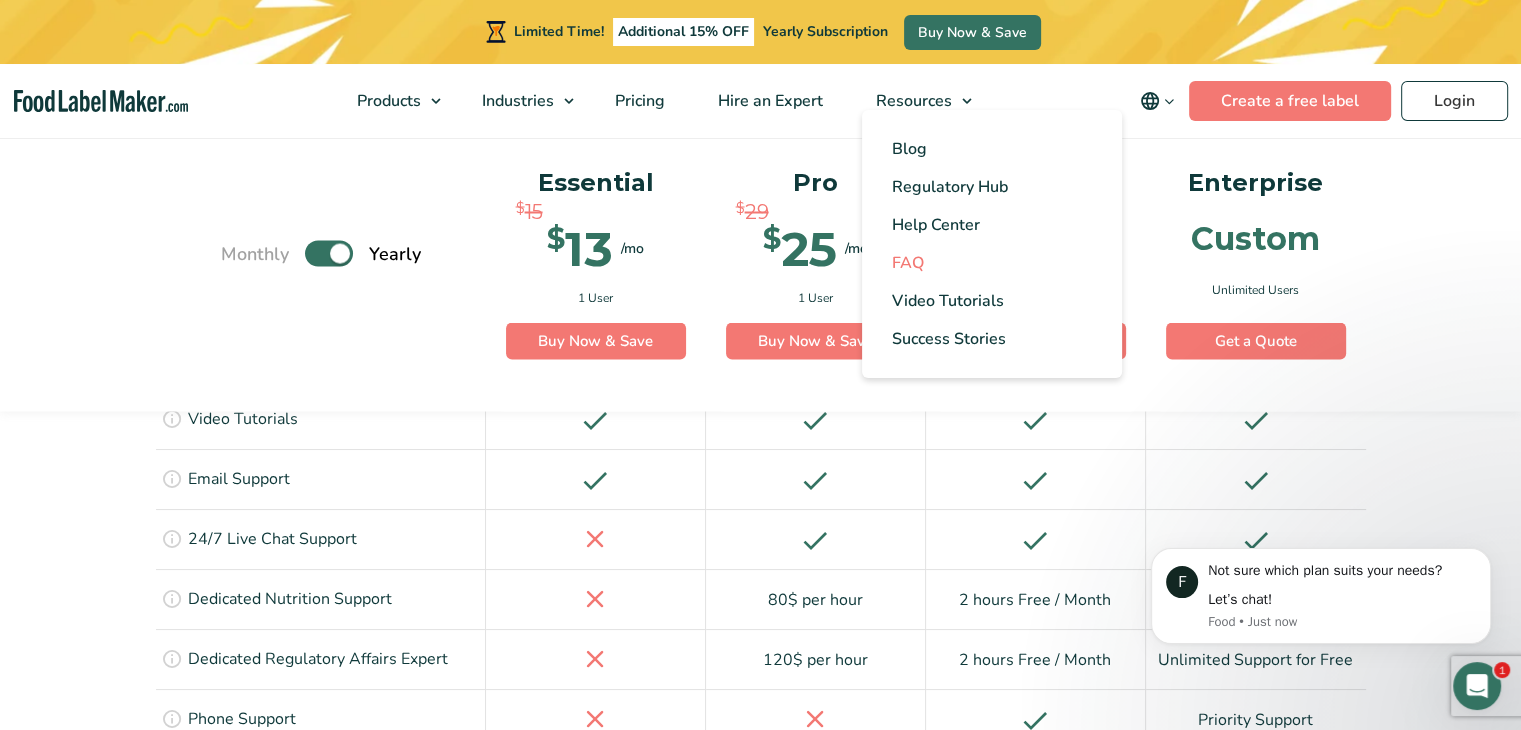 click on "FAQ" at bounding box center (908, 263) 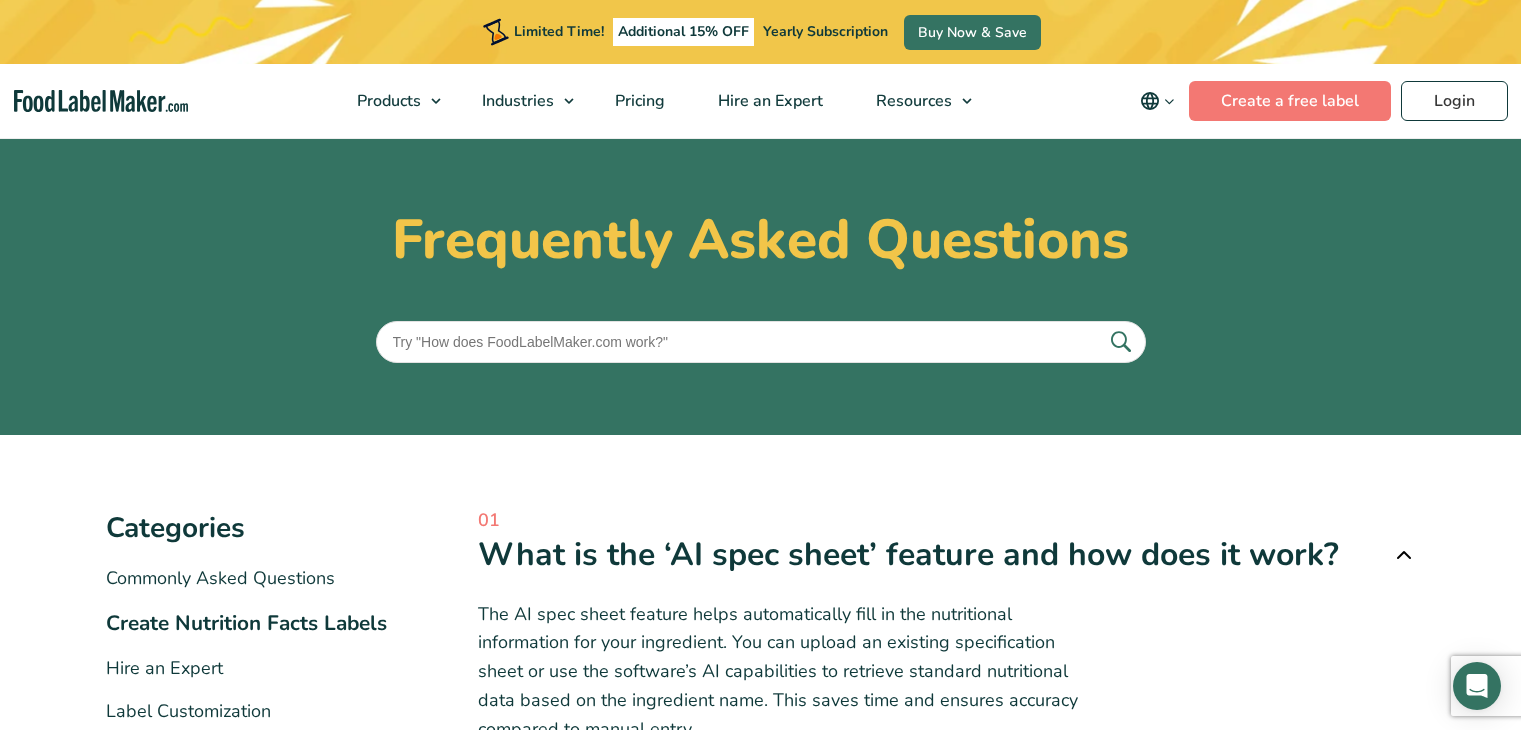 scroll, scrollTop: 600, scrollLeft: 0, axis: vertical 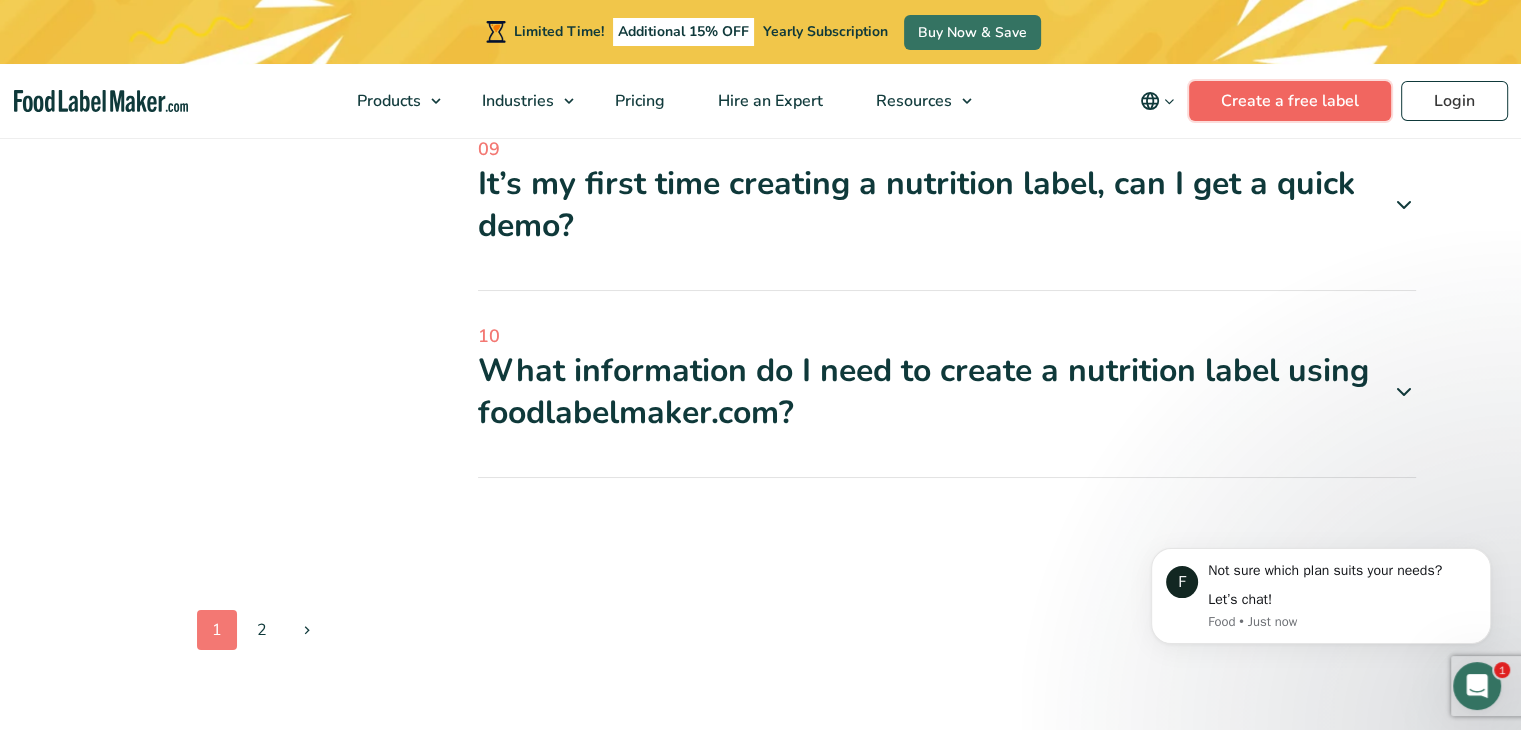 click on "Create a free label" at bounding box center [1290, 101] 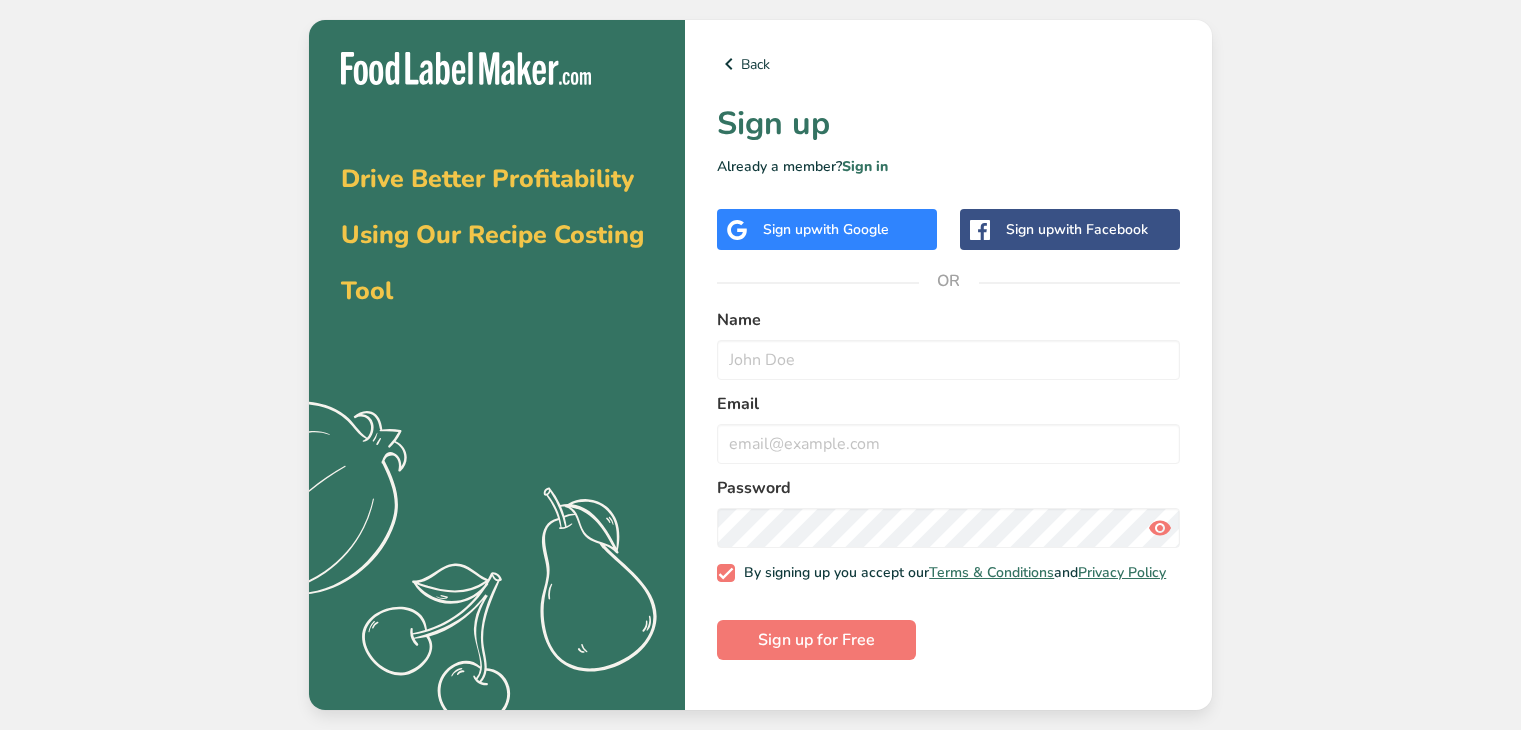 scroll, scrollTop: 0, scrollLeft: 0, axis: both 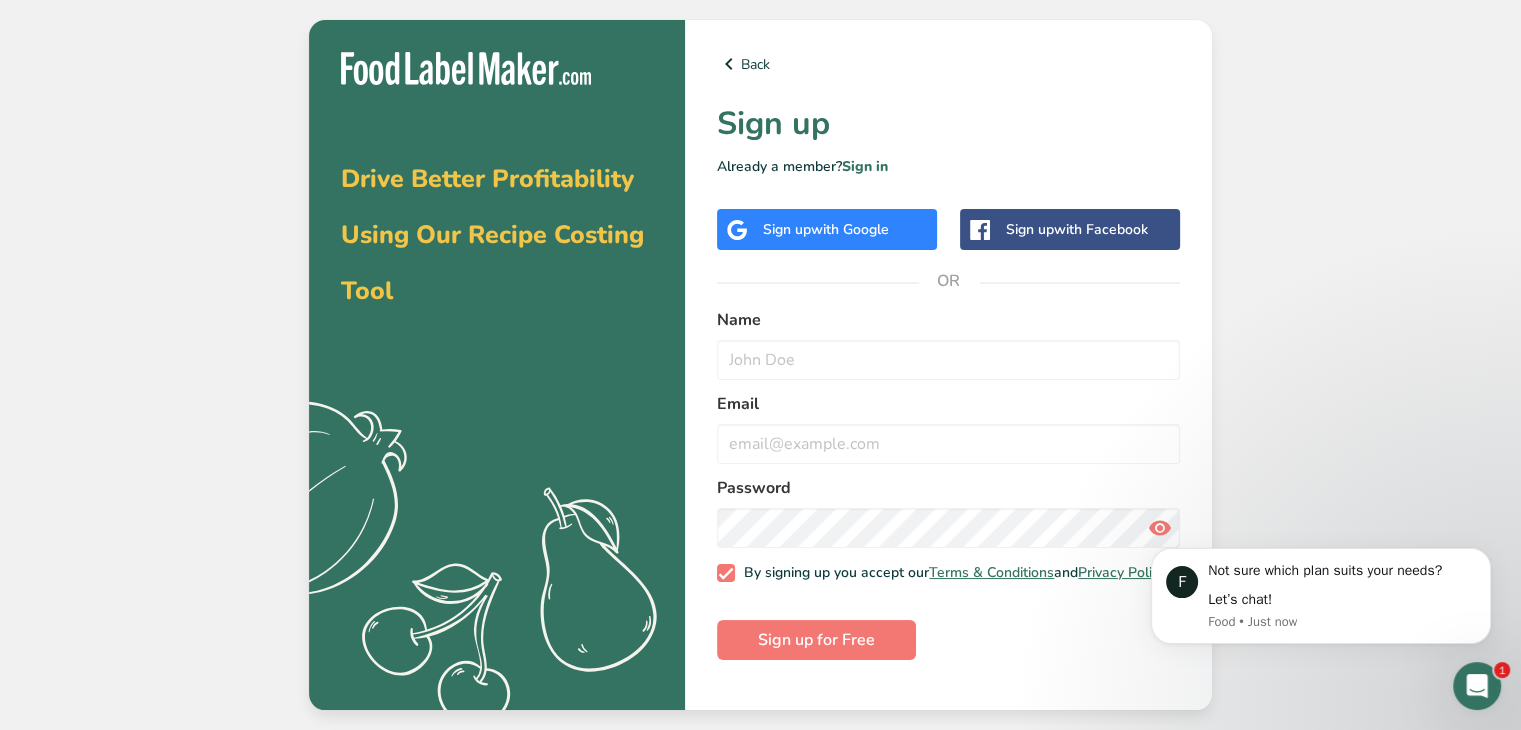 click on "Sign up  with Google" at bounding box center (827, 229) 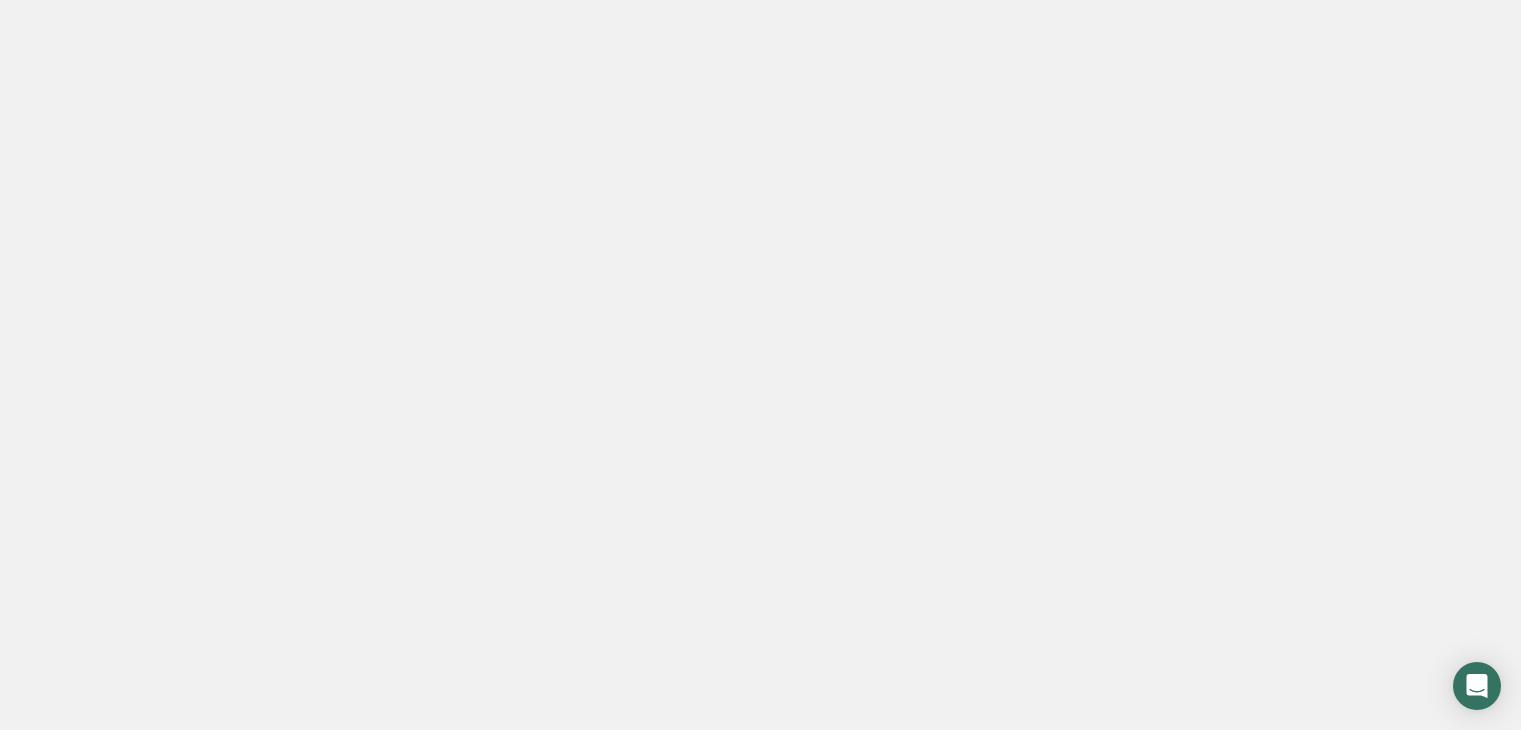 scroll, scrollTop: 0, scrollLeft: 0, axis: both 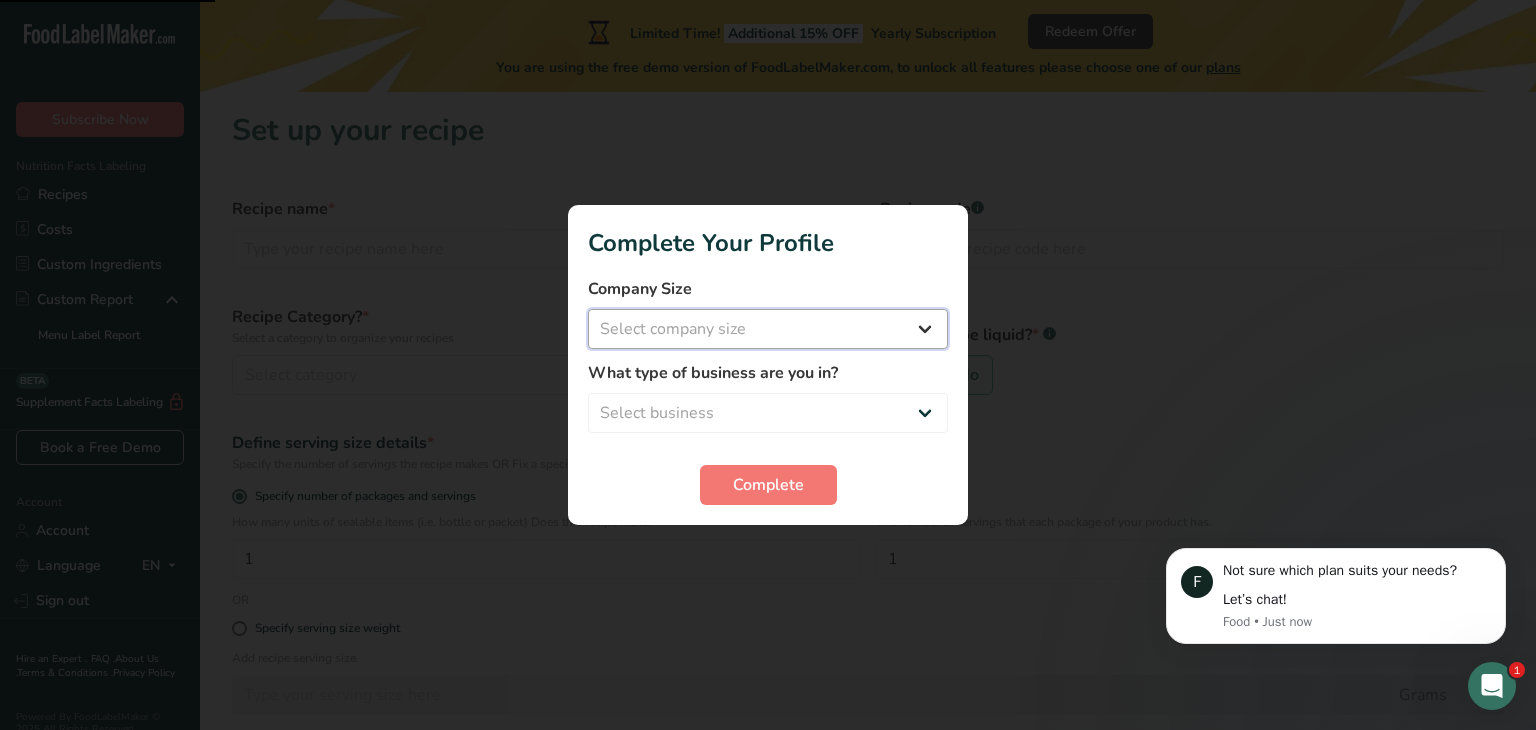 click on "Select company size
Fewer than 10 Employees
10 to 50 Employees
51 to 500 Employees
Over 500 Employees" at bounding box center [768, 329] 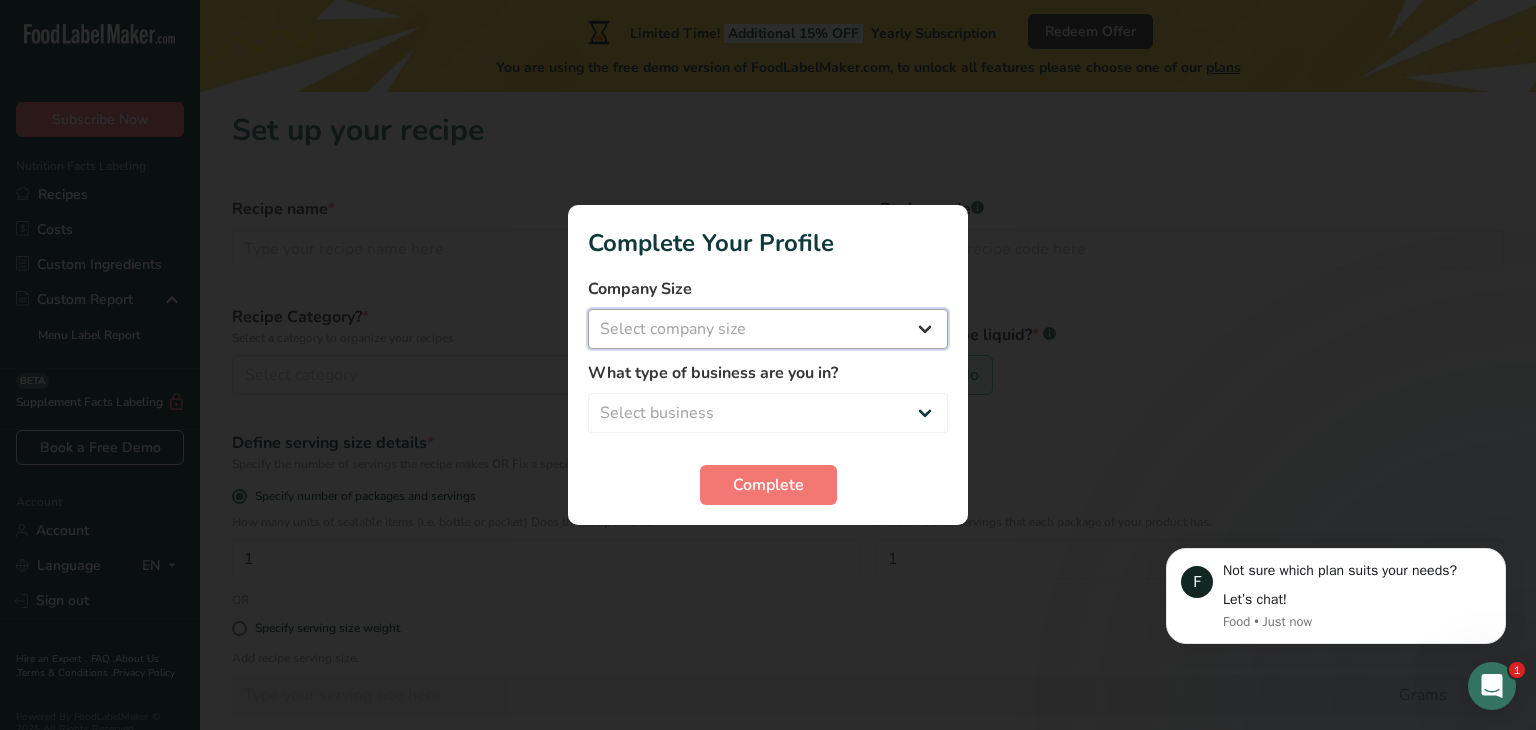 select on "2" 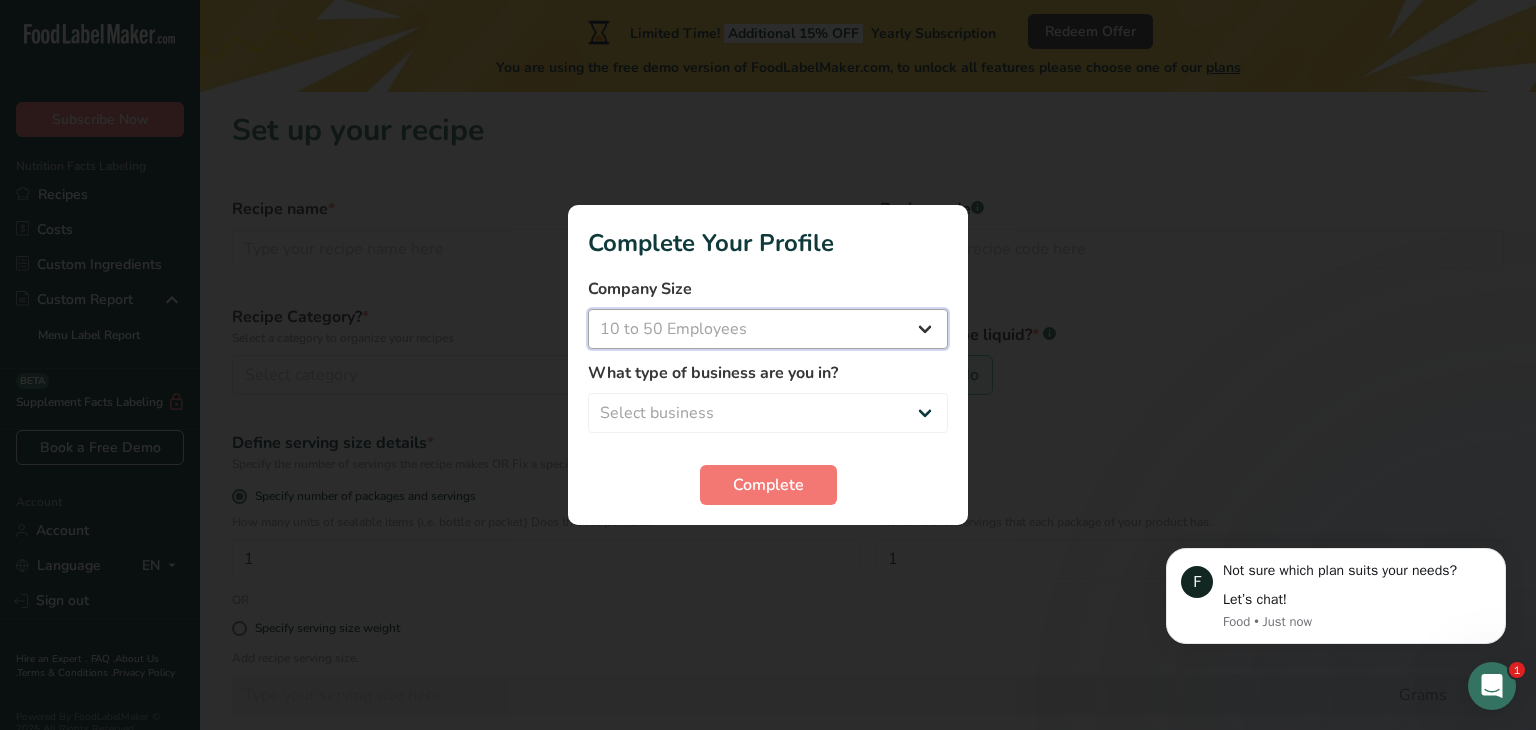 click on "Select company size
Fewer than 10 Employees
10 to 50 Employees
51 to 500 Employees
Over 500 Employees" at bounding box center (768, 329) 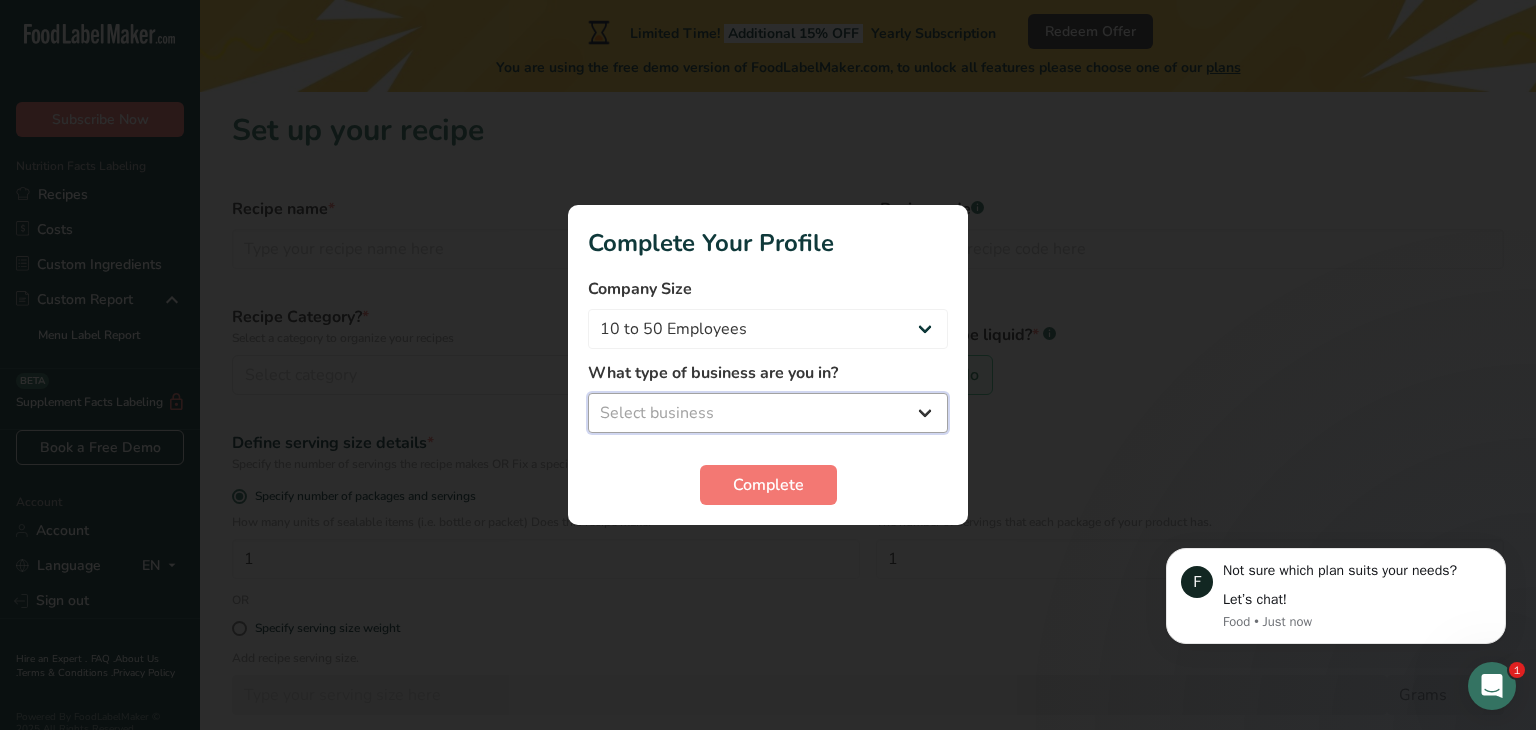 click on "Select business
Packaged Food Manufacturer
Restaurant & Cafe
Bakery
Meal Plans & Catering Company
Nutritionist
Food Blogger
Personal Trainer
Other" at bounding box center [768, 413] 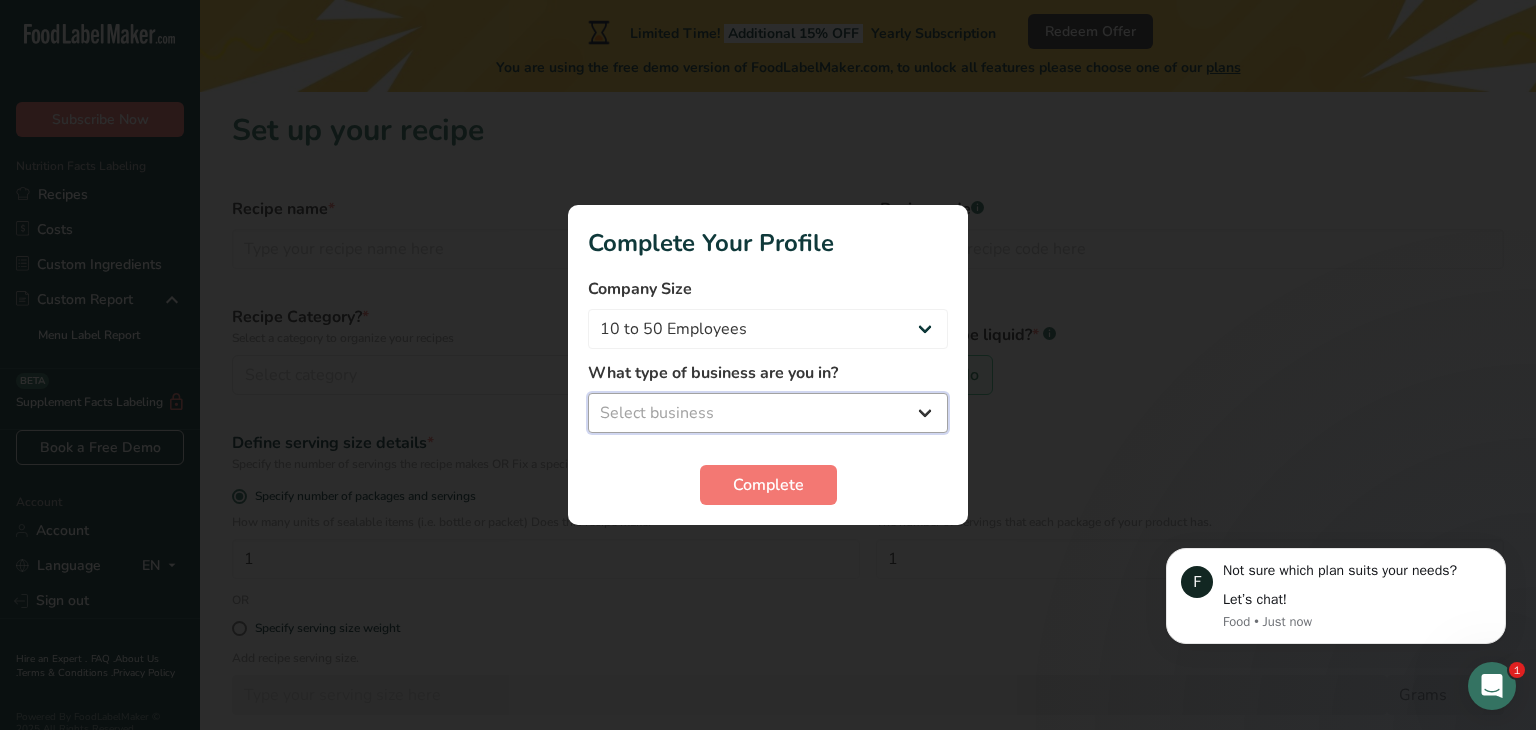 select on "5" 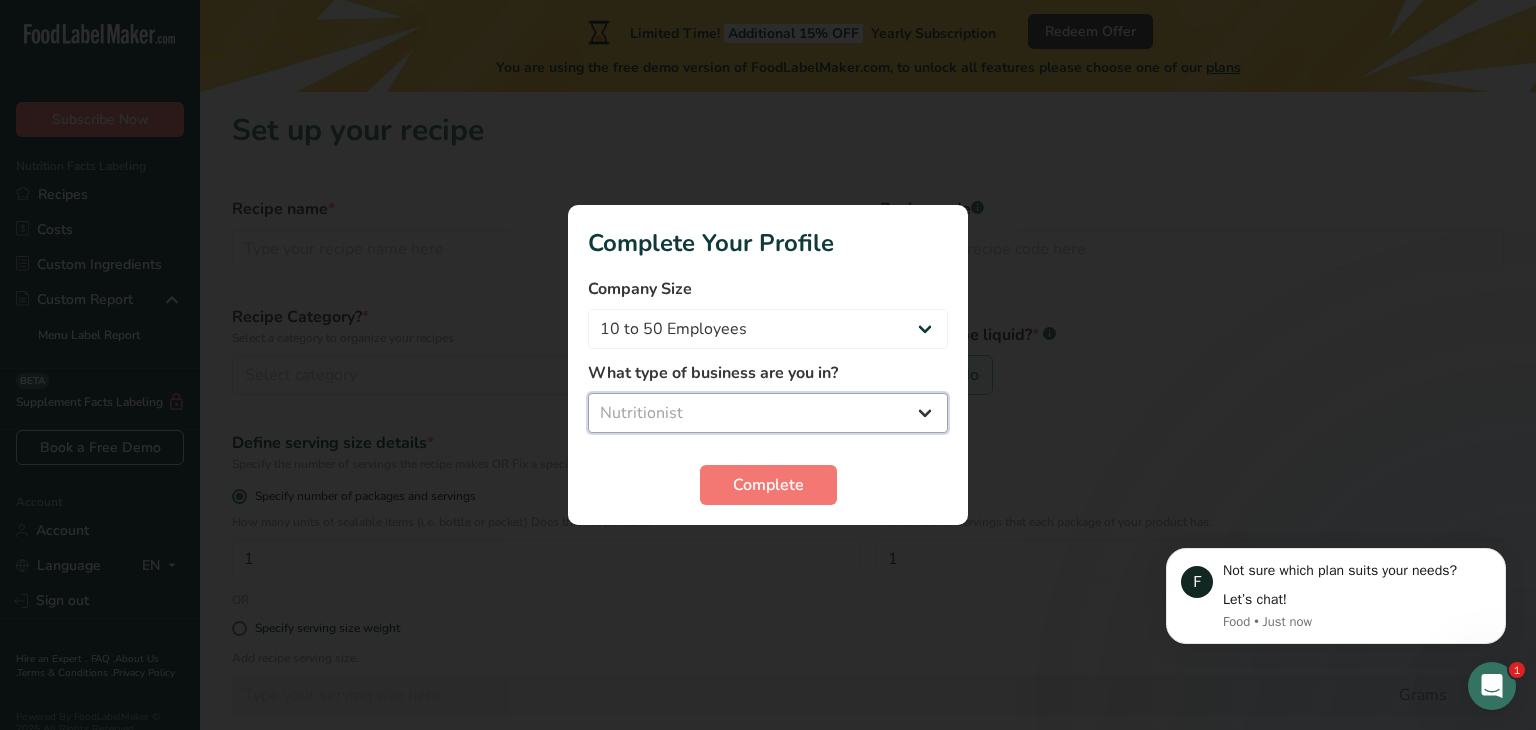 click on "Select business
Packaged Food Manufacturer
Restaurant & Cafe
Bakery
Meal Plans & Catering Company
Nutritionist
Food Blogger
Personal Trainer
Other" at bounding box center (768, 413) 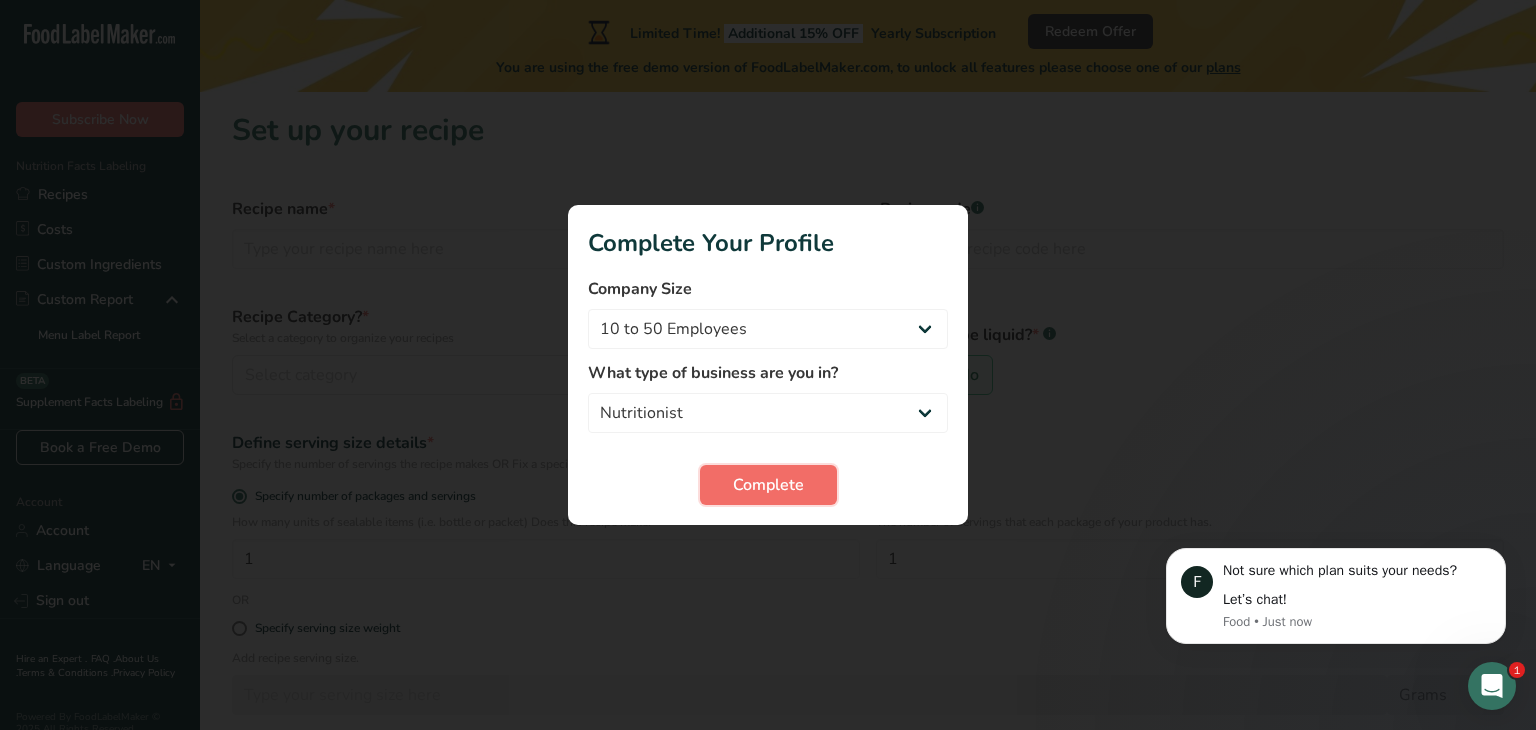 click on "Complete" at bounding box center [768, 485] 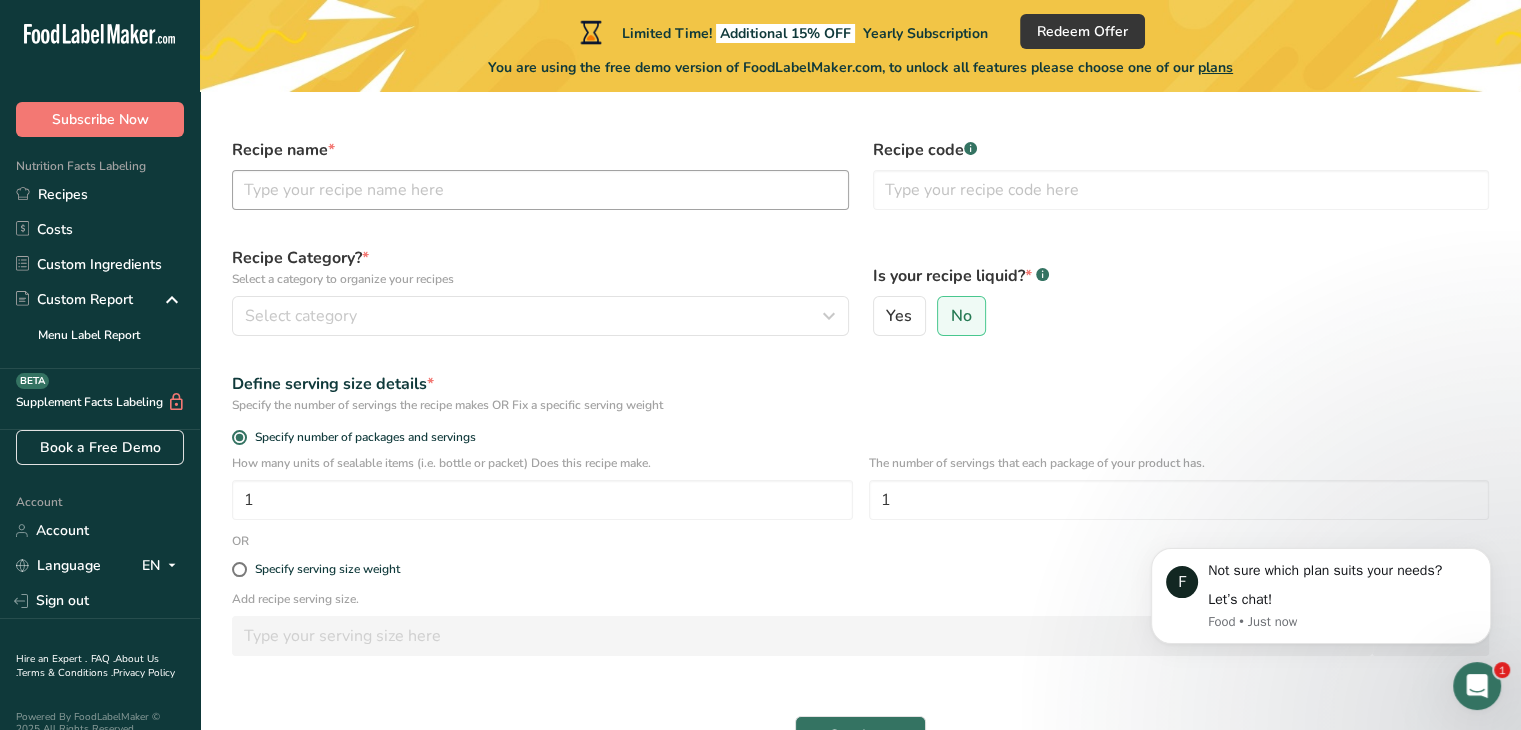 scroll, scrollTop: 0, scrollLeft: 0, axis: both 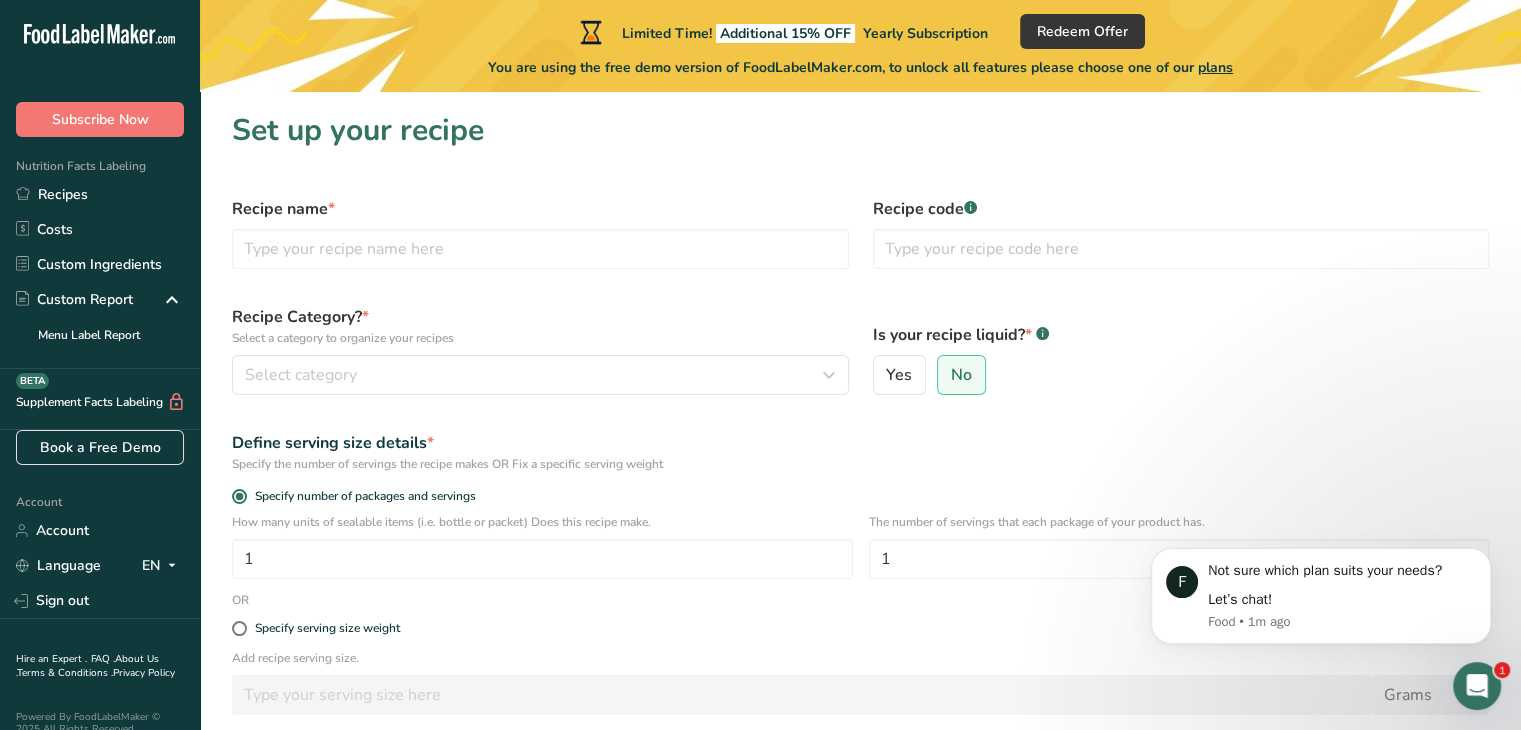 click on ".a-20{fill:#fff;}" 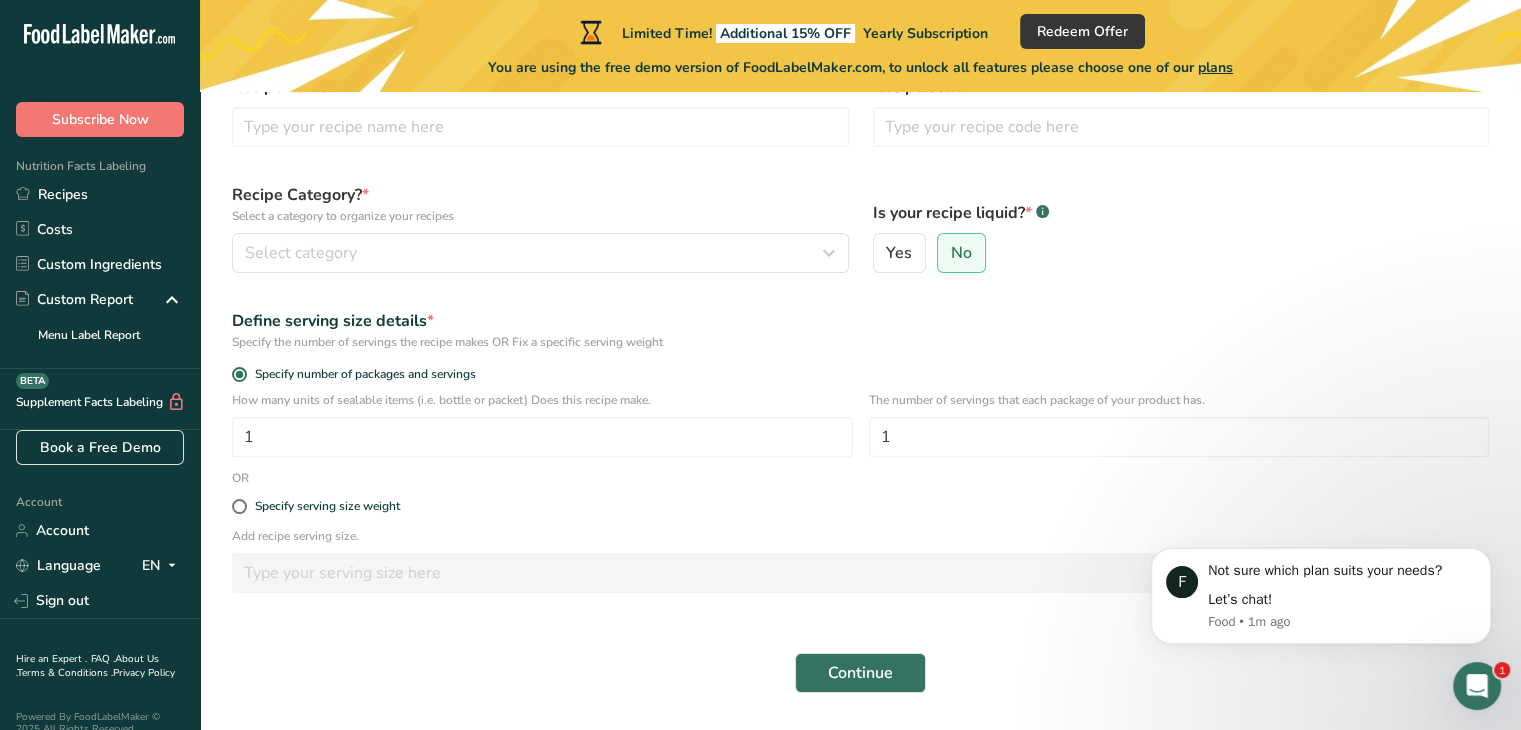 scroll, scrollTop: 181, scrollLeft: 0, axis: vertical 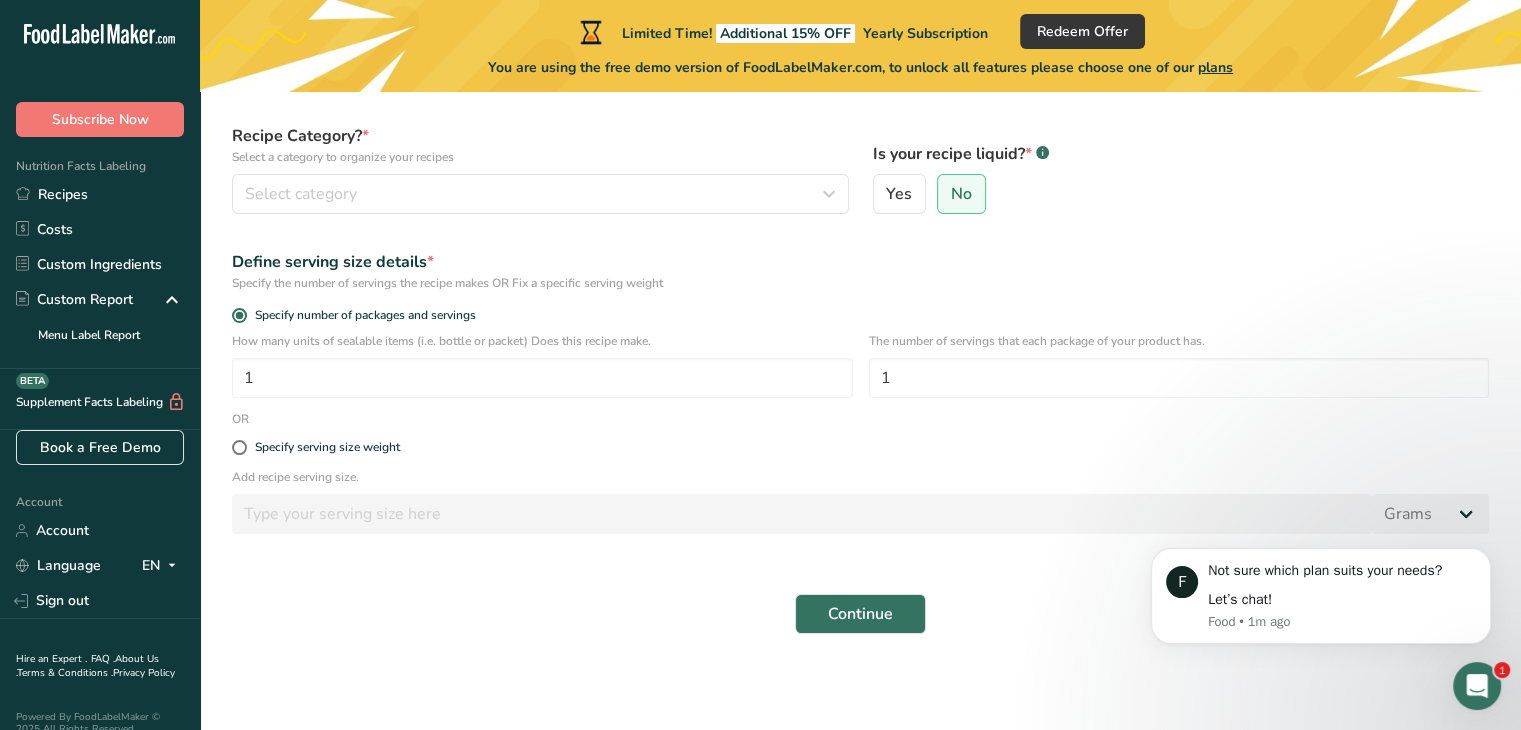 click 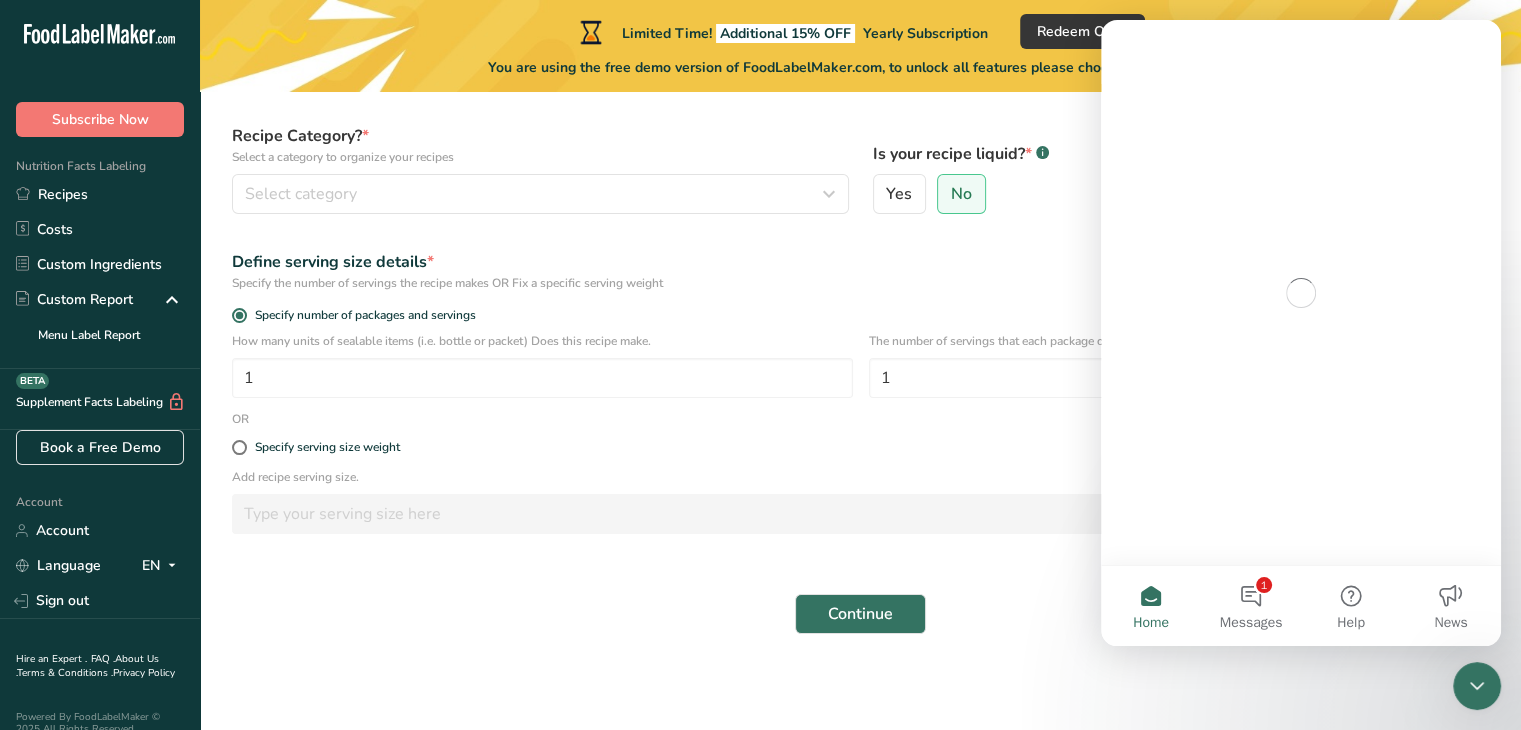 scroll, scrollTop: 0, scrollLeft: 0, axis: both 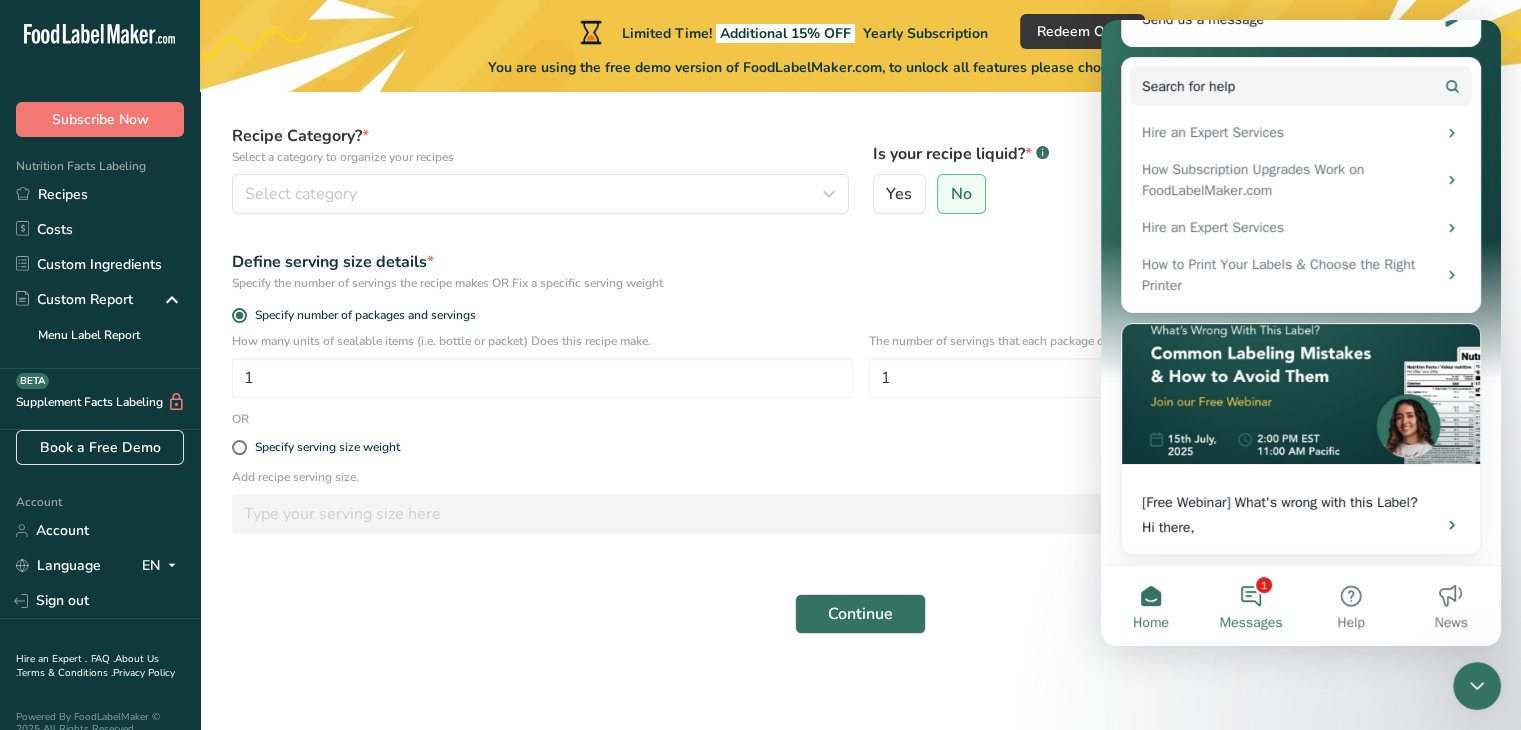 click on "1 Messages" at bounding box center (1251, 606) 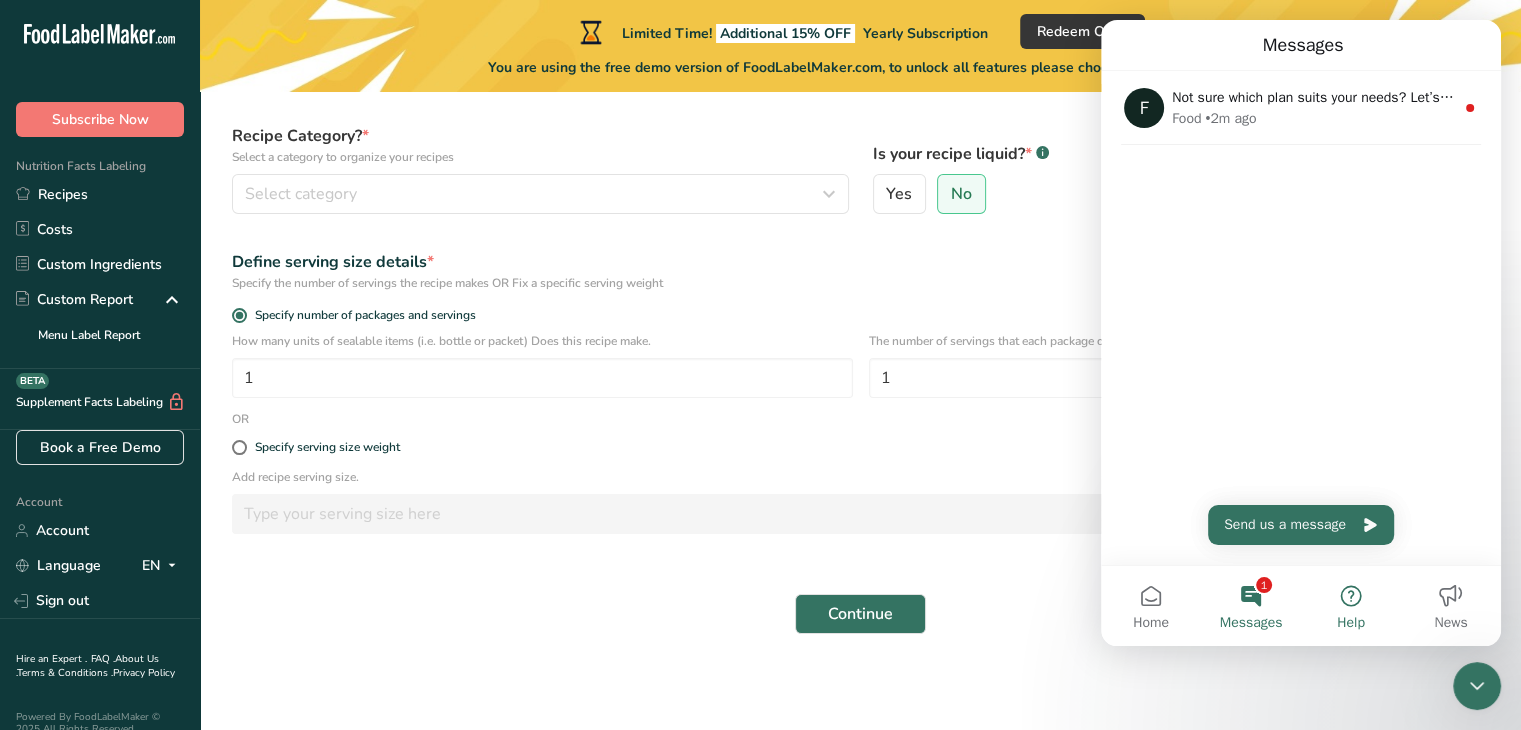 click on "Help" at bounding box center (1351, 606) 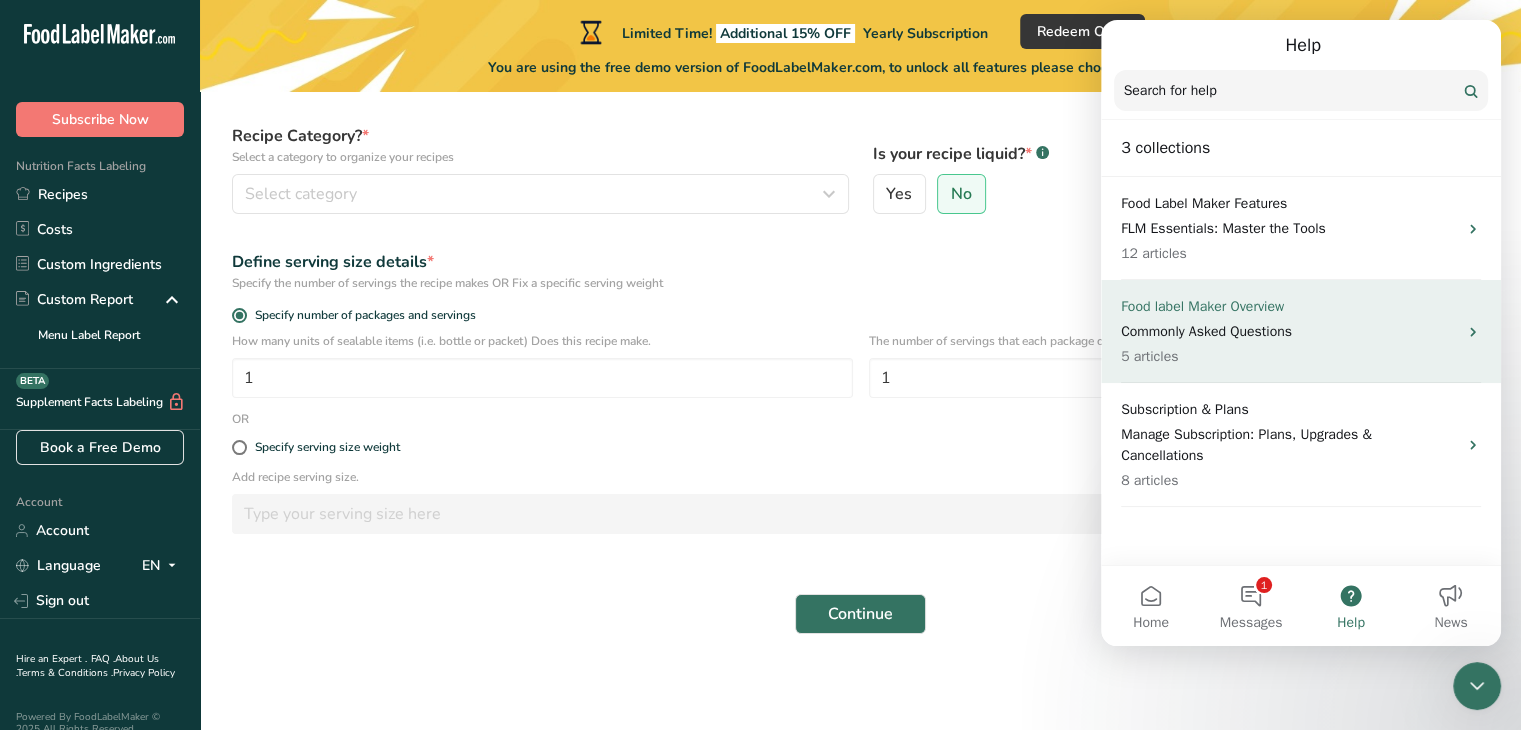 click on "Commonly Asked Questions" at bounding box center (1289, 331) 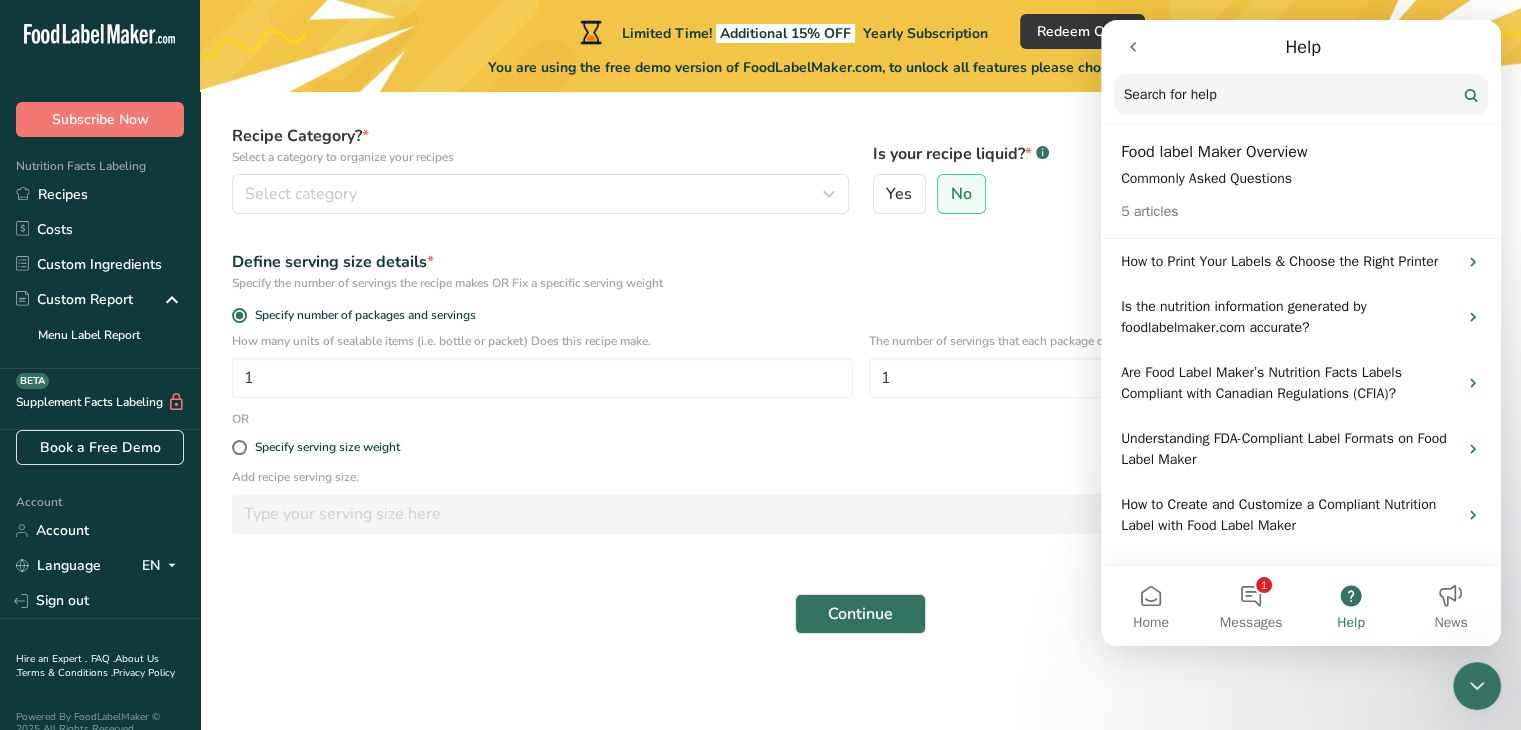 click on "Continue" at bounding box center (860, 614) 